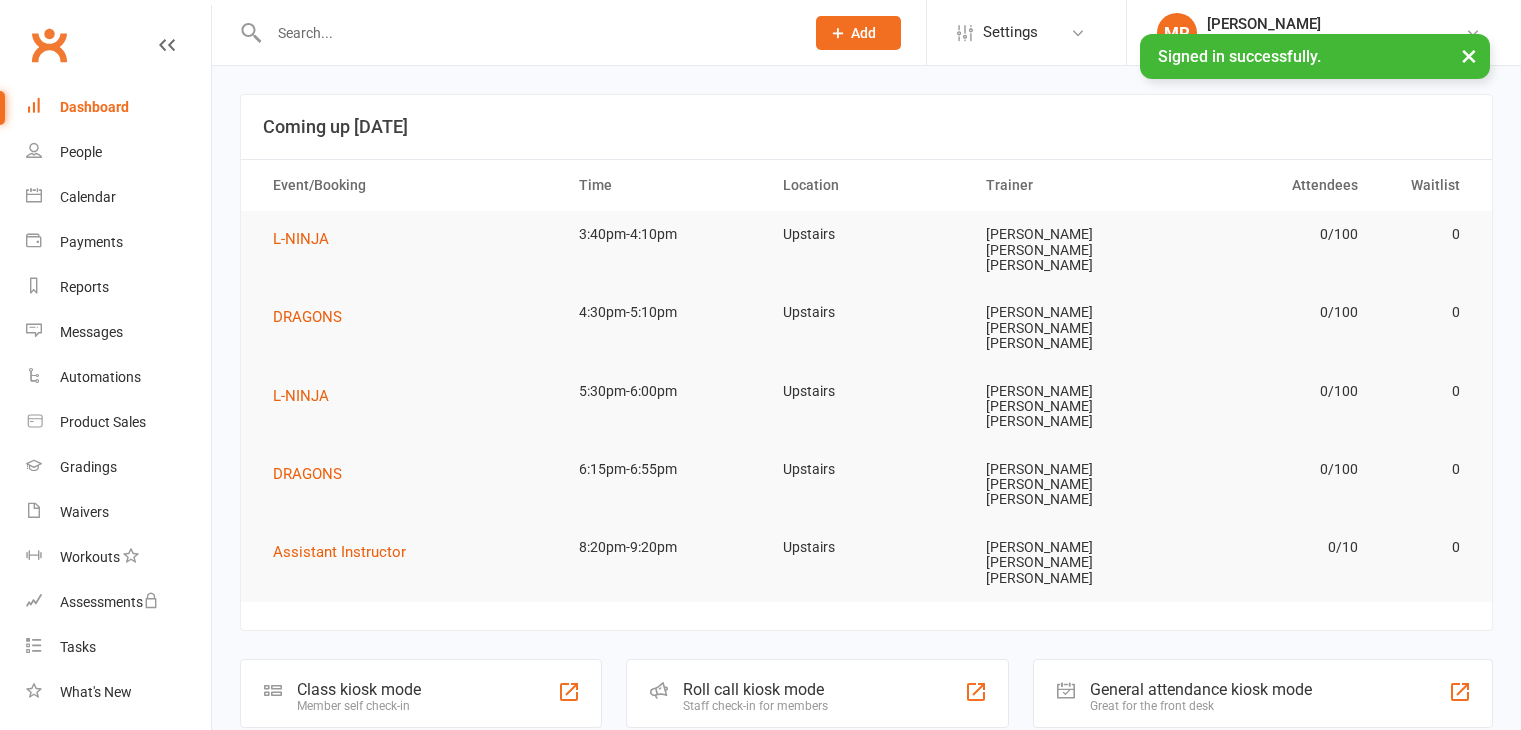 scroll, scrollTop: 0, scrollLeft: 0, axis: both 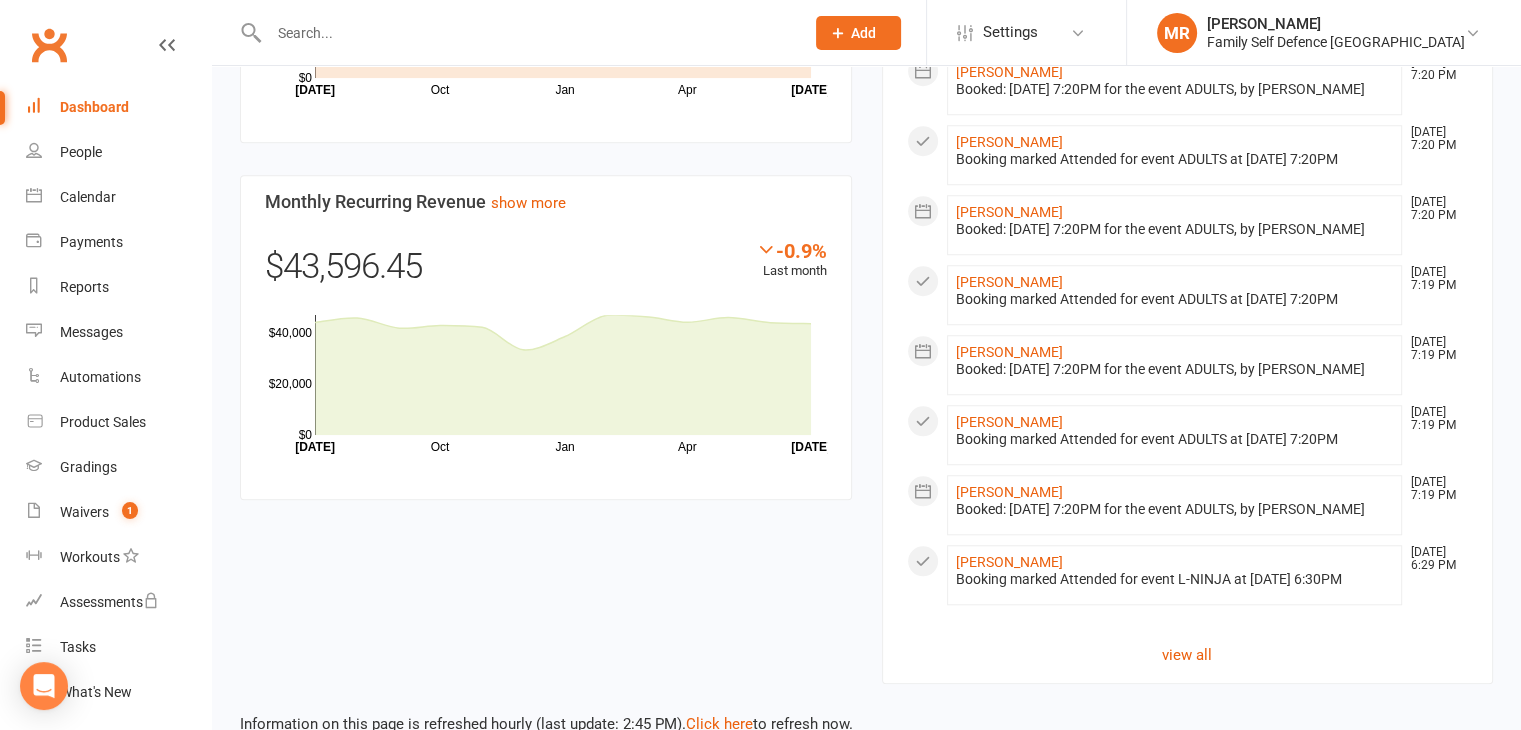 drag, startPoint x: 1535, startPoint y: 126, endPoint x: 1480, endPoint y: 616, distance: 493.0771 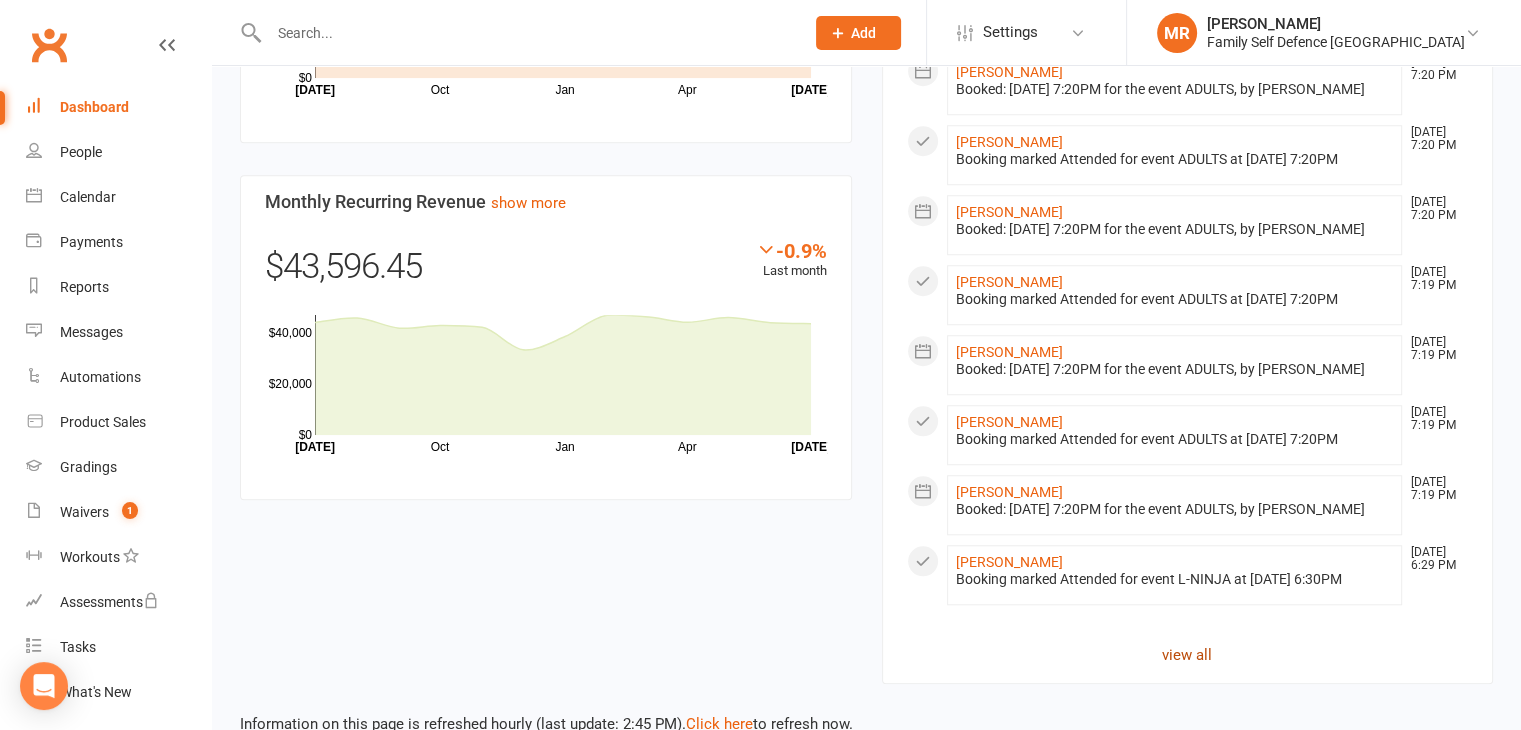 click on "view all" 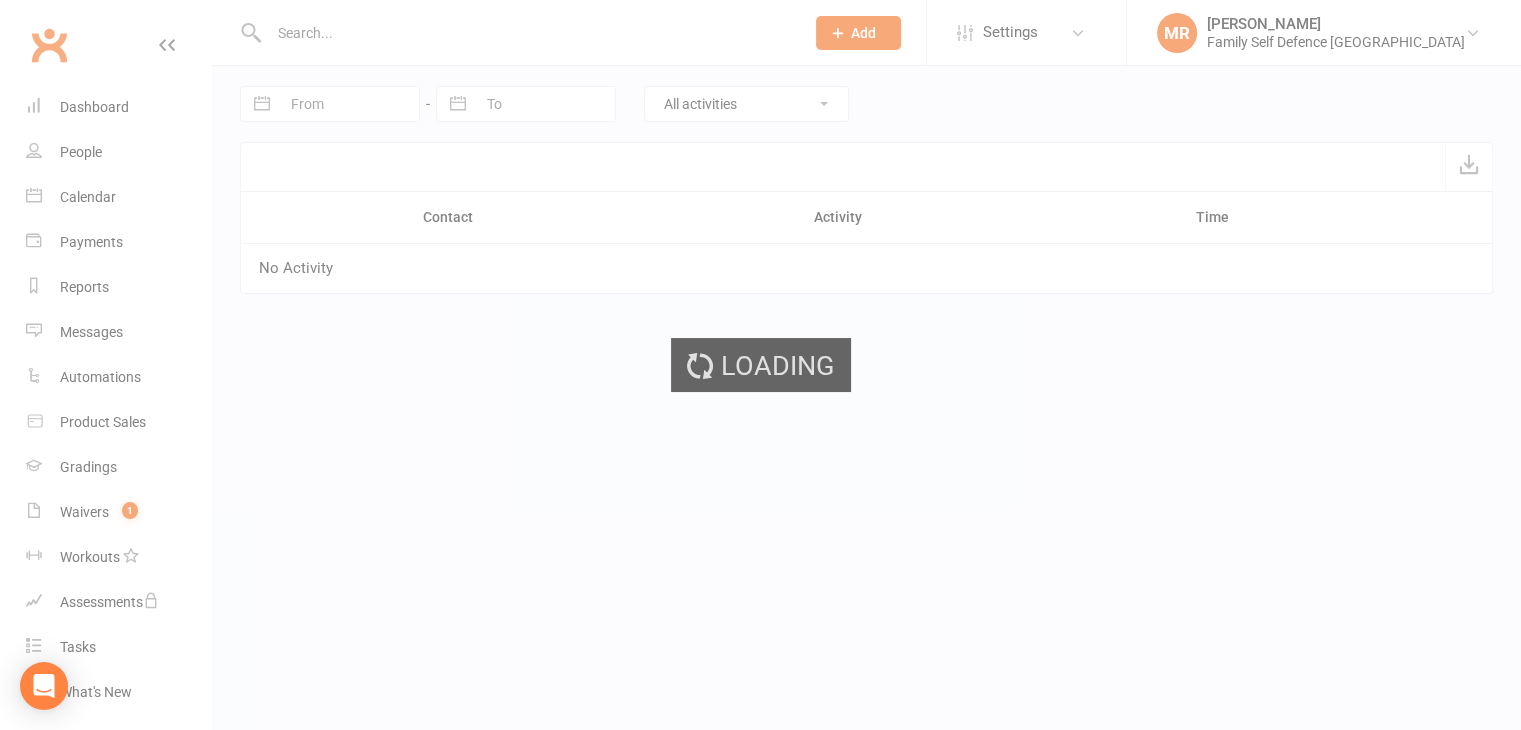 scroll, scrollTop: 0, scrollLeft: 0, axis: both 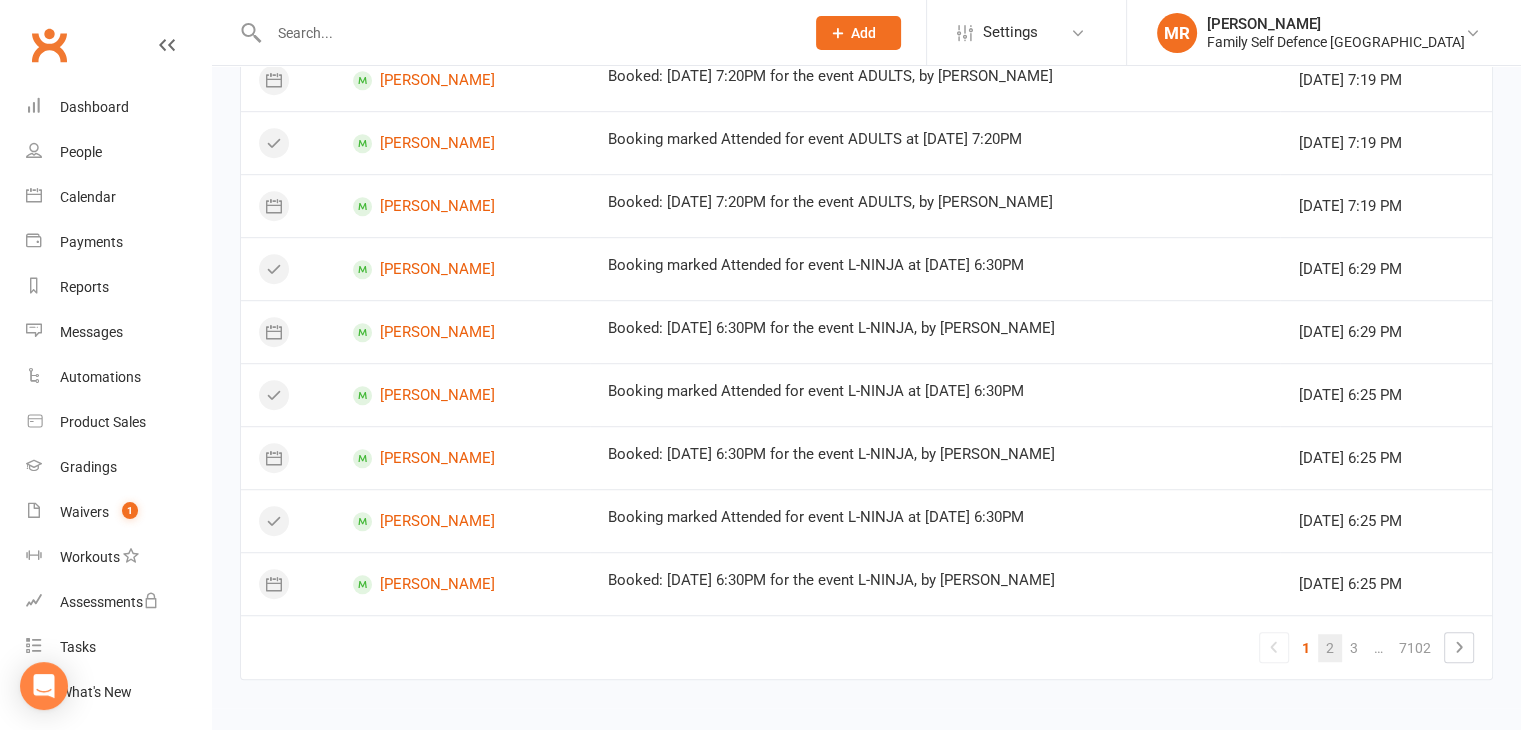 click on "2" at bounding box center (1330, 648) 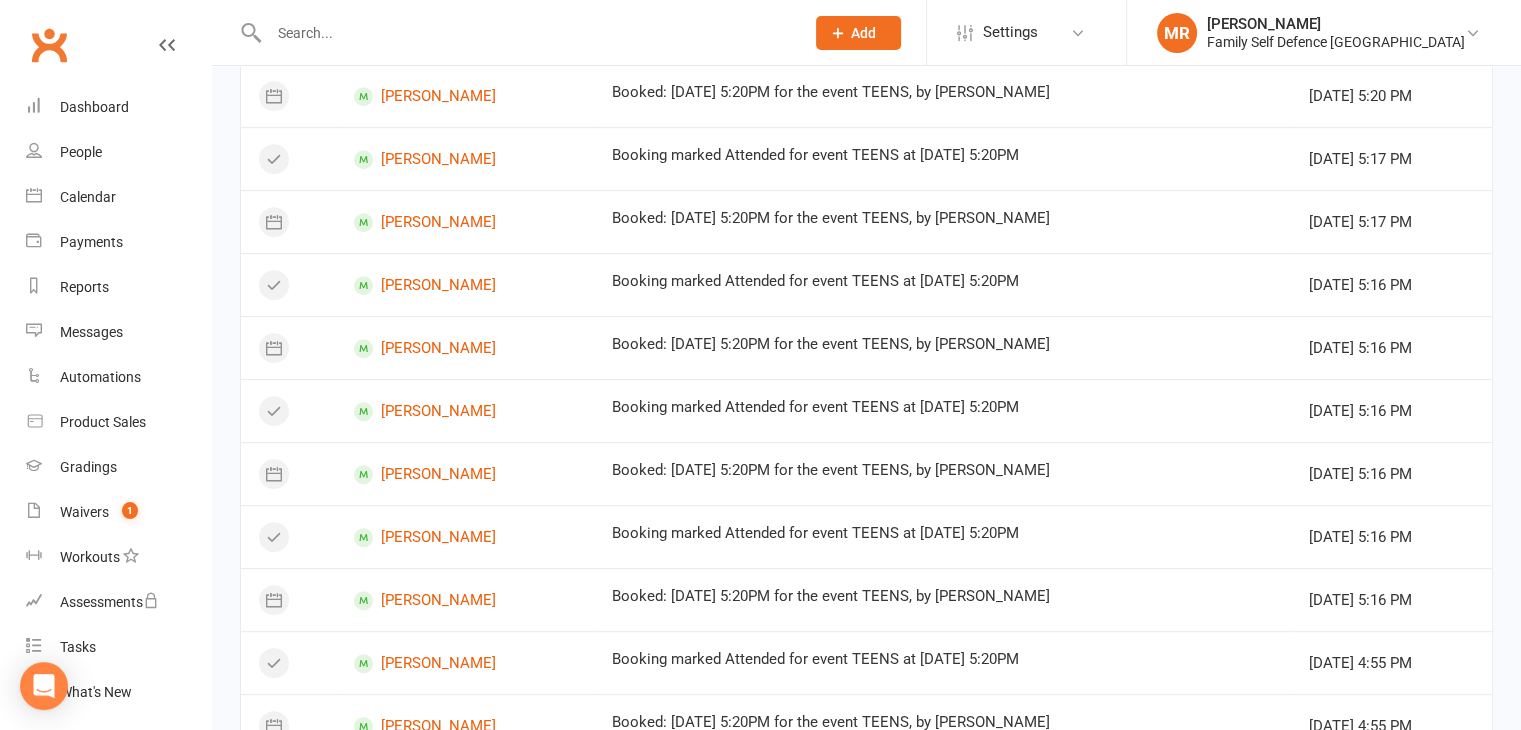 scroll, scrollTop: 1203, scrollLeft: 0, axis: vertical 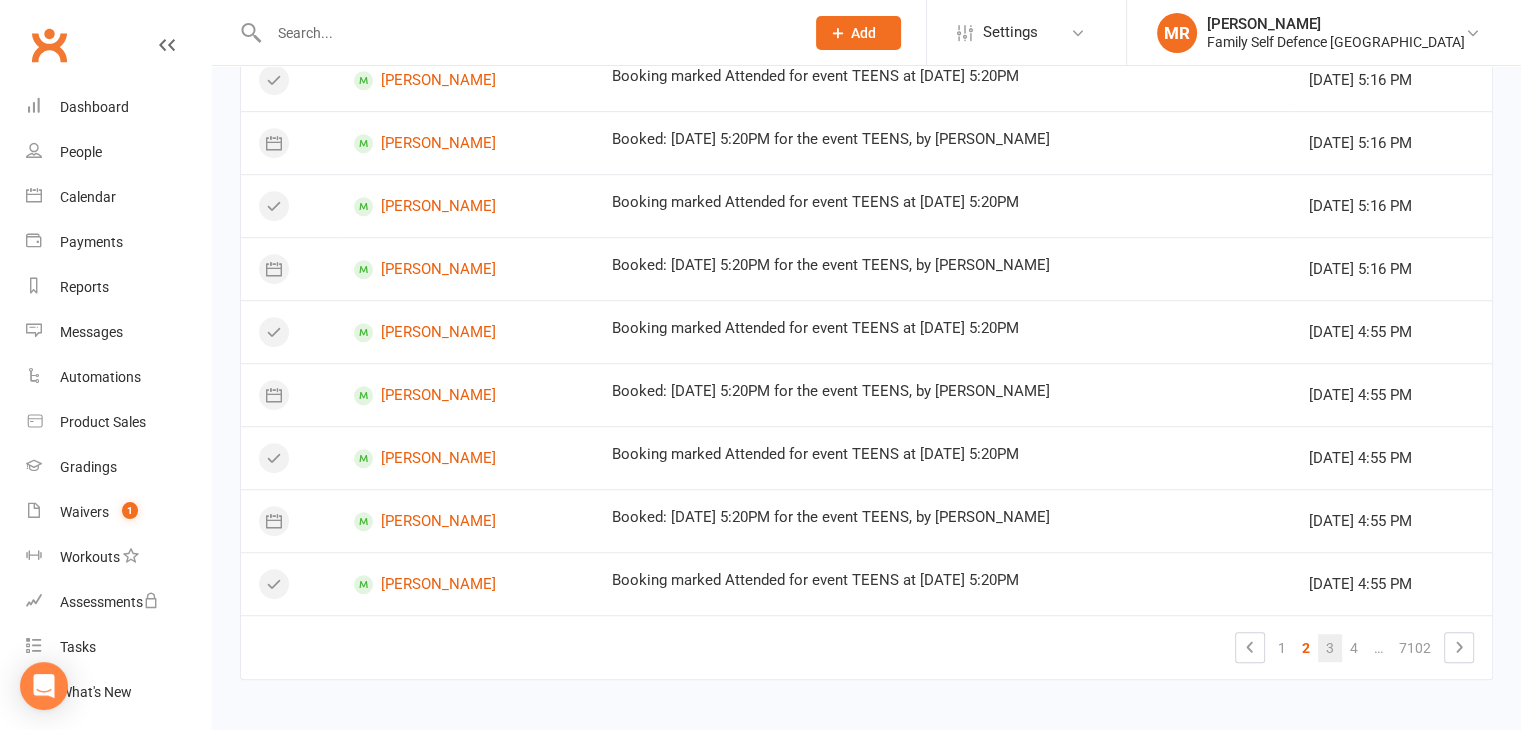 click on "3" at bounding box center [1330, 648] 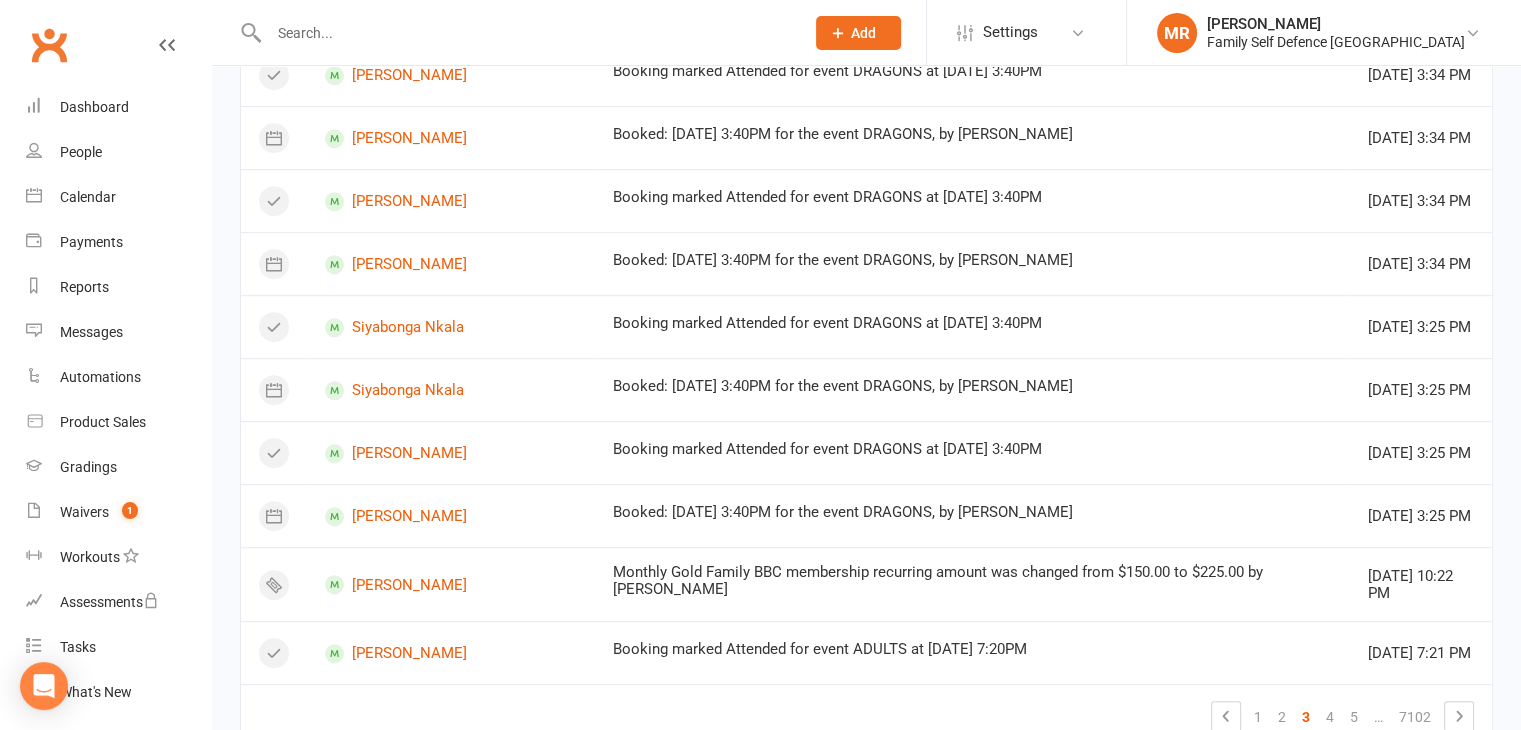 scroll, scrollTop: 1203, scrollLeft: 0, axis: vertical 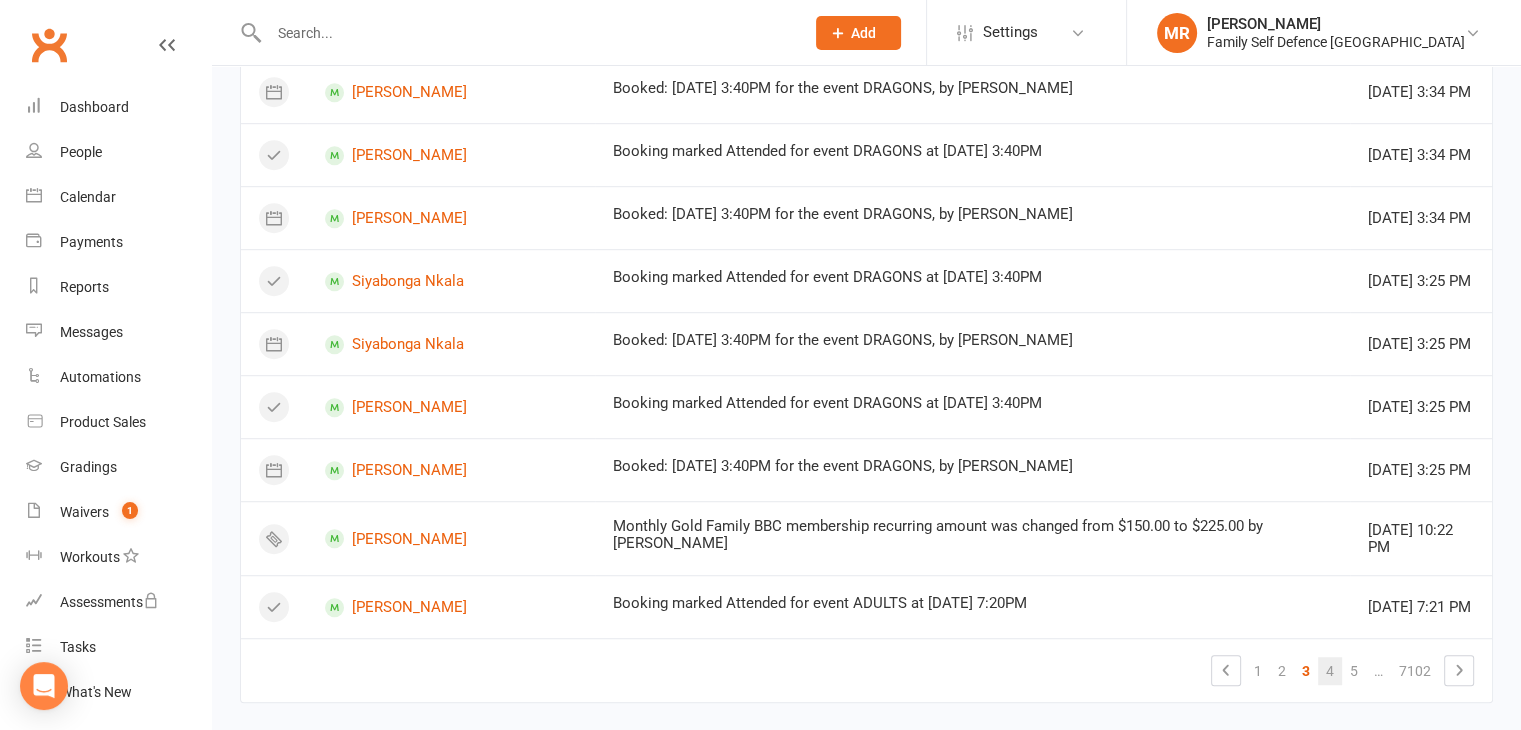 click on "4" at bounding box center (1330, 671) 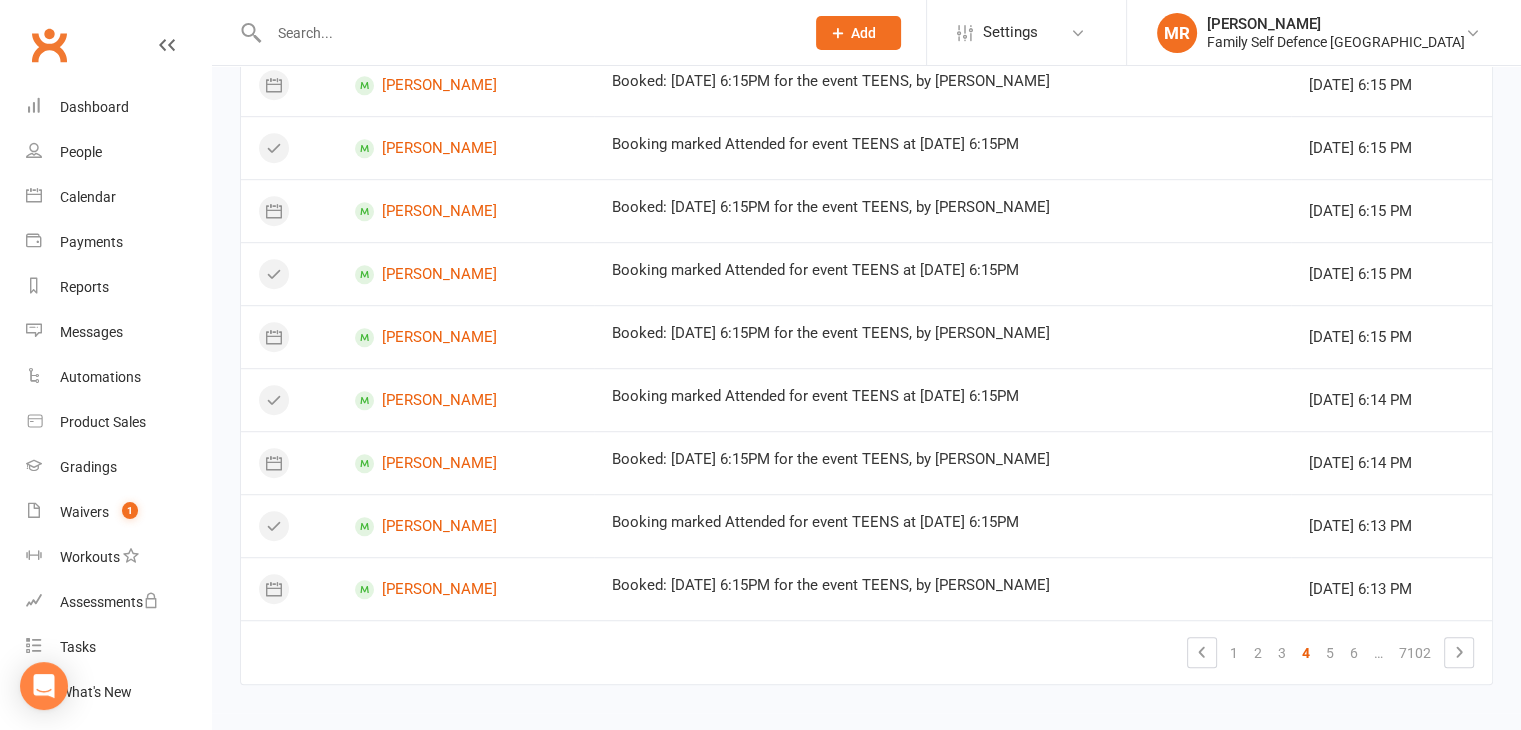 scroll, scrollTop: 1203, scrollLeft: 0, axis: vertical 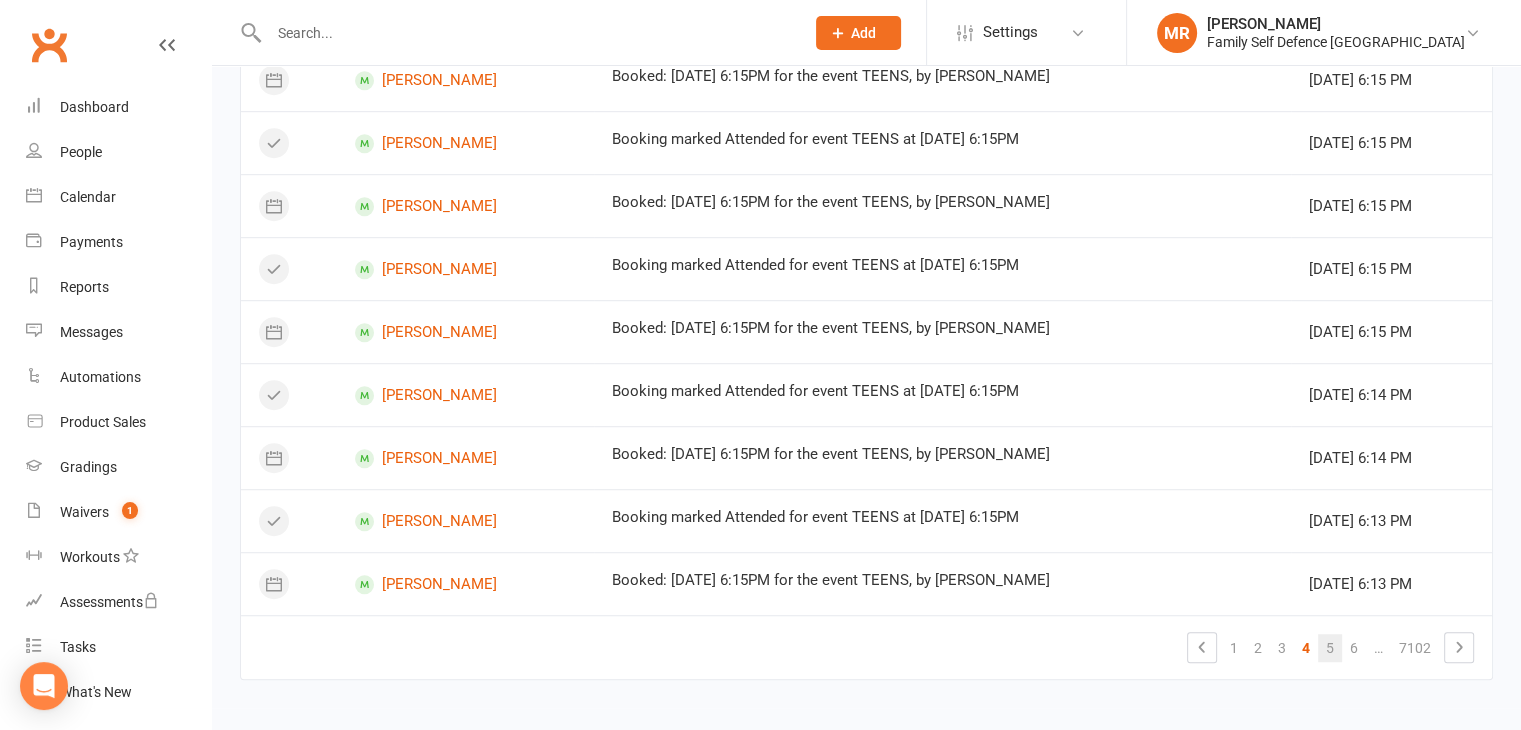 click on "5" at bounding box center (1330, 648) 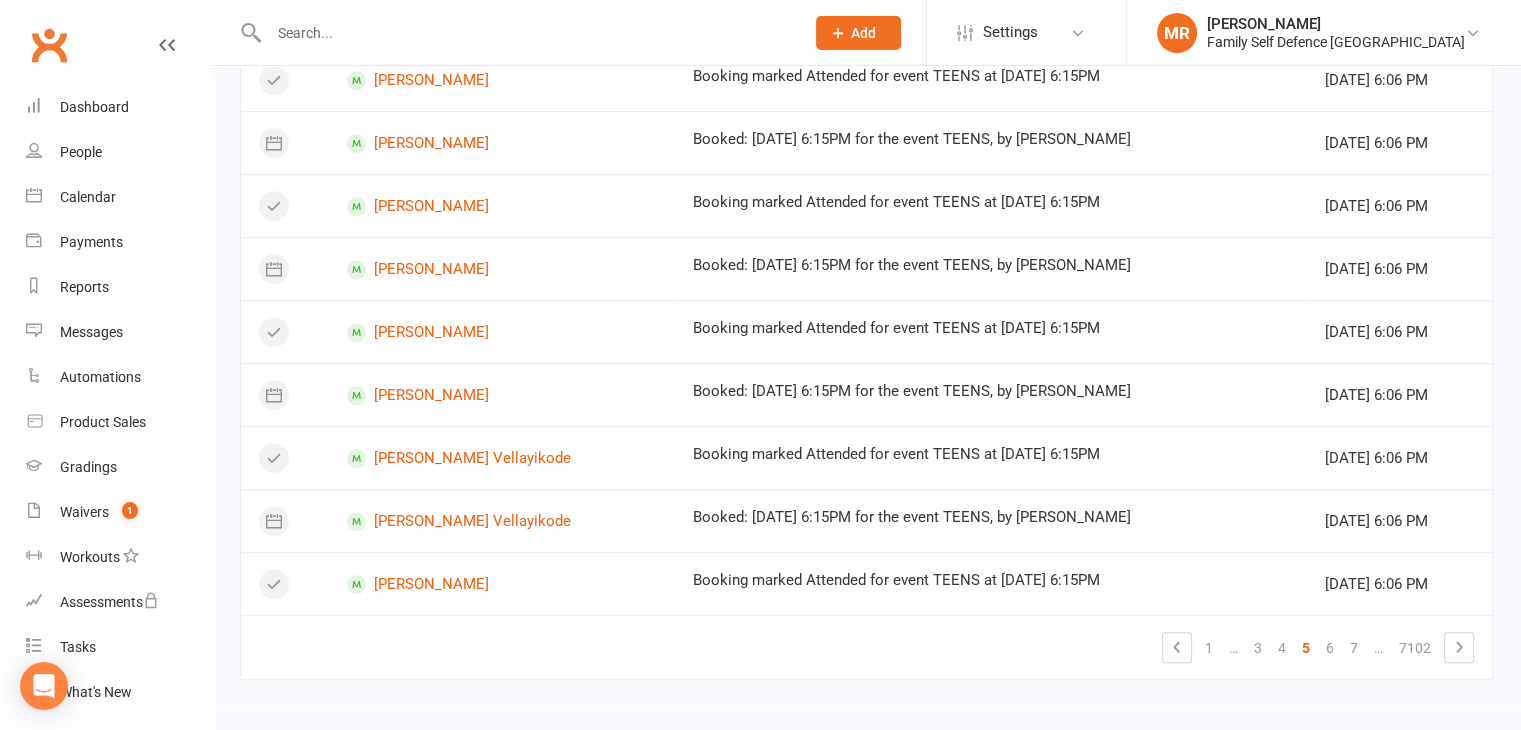 drag, startPoint x: 1516, startPoint y: 636, endPoint x: 1535, endPoint y: 498, distance: 139.30183 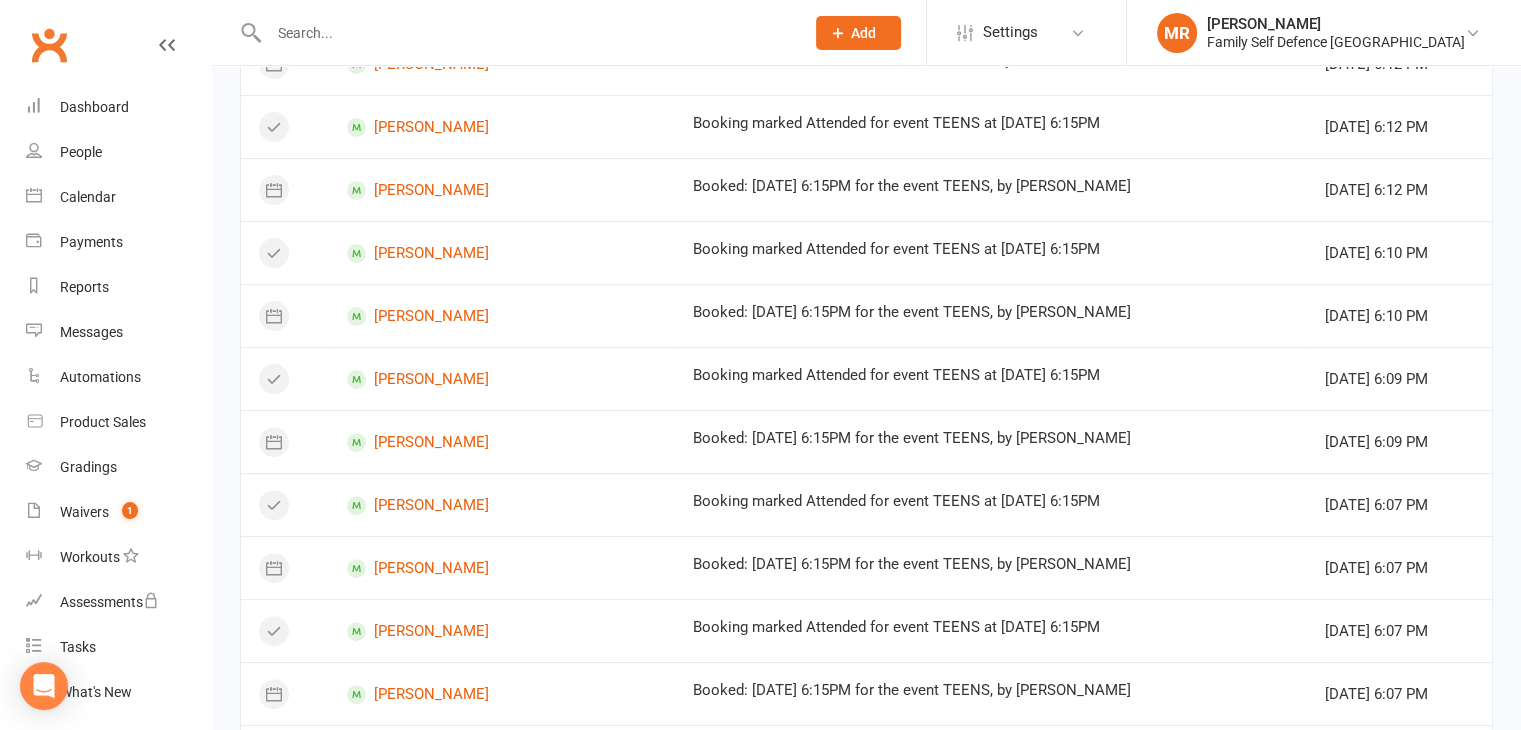 scroll, scrollTop: 1203, scrollLeft: 0, axis: vertical 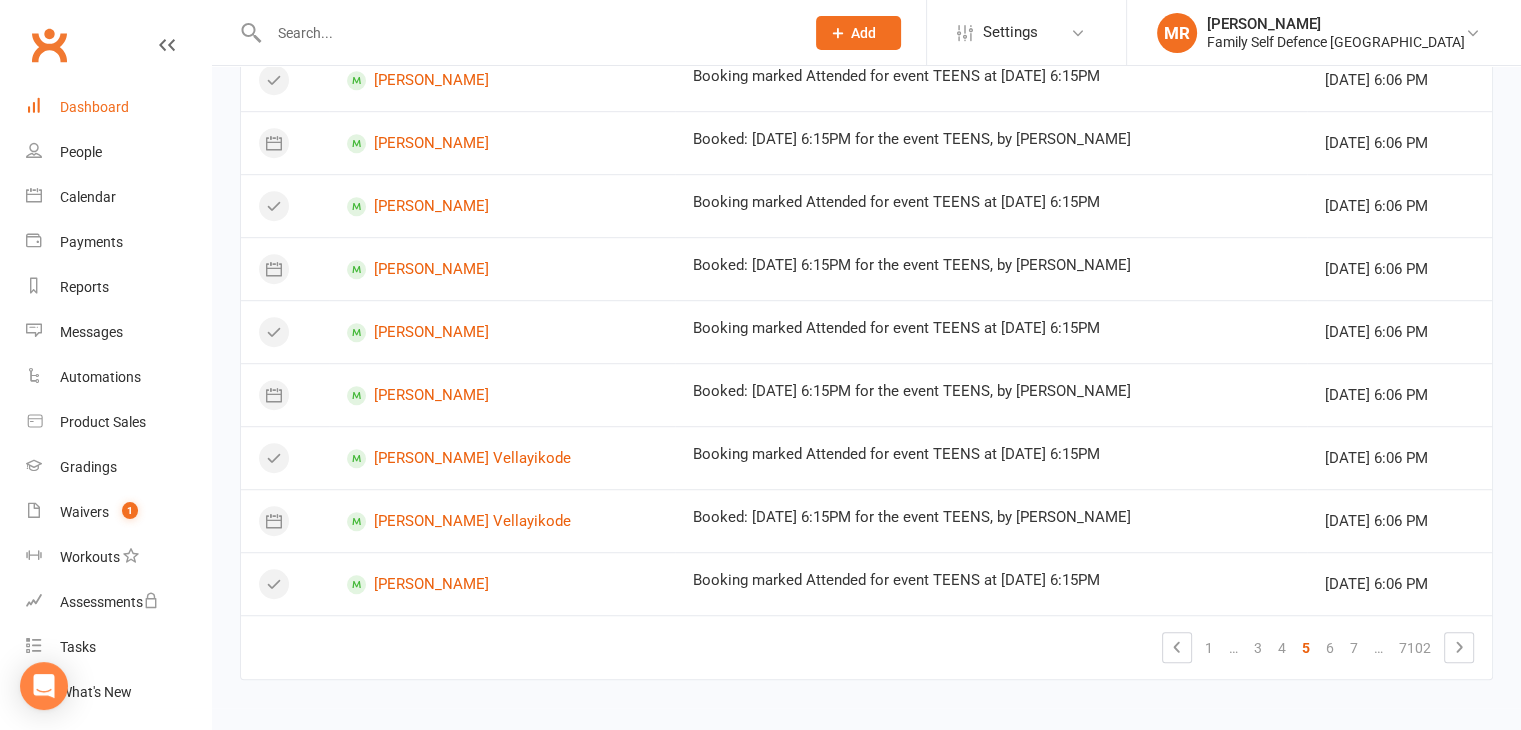 click on "Dashboard" at bounding box center [118, 107] 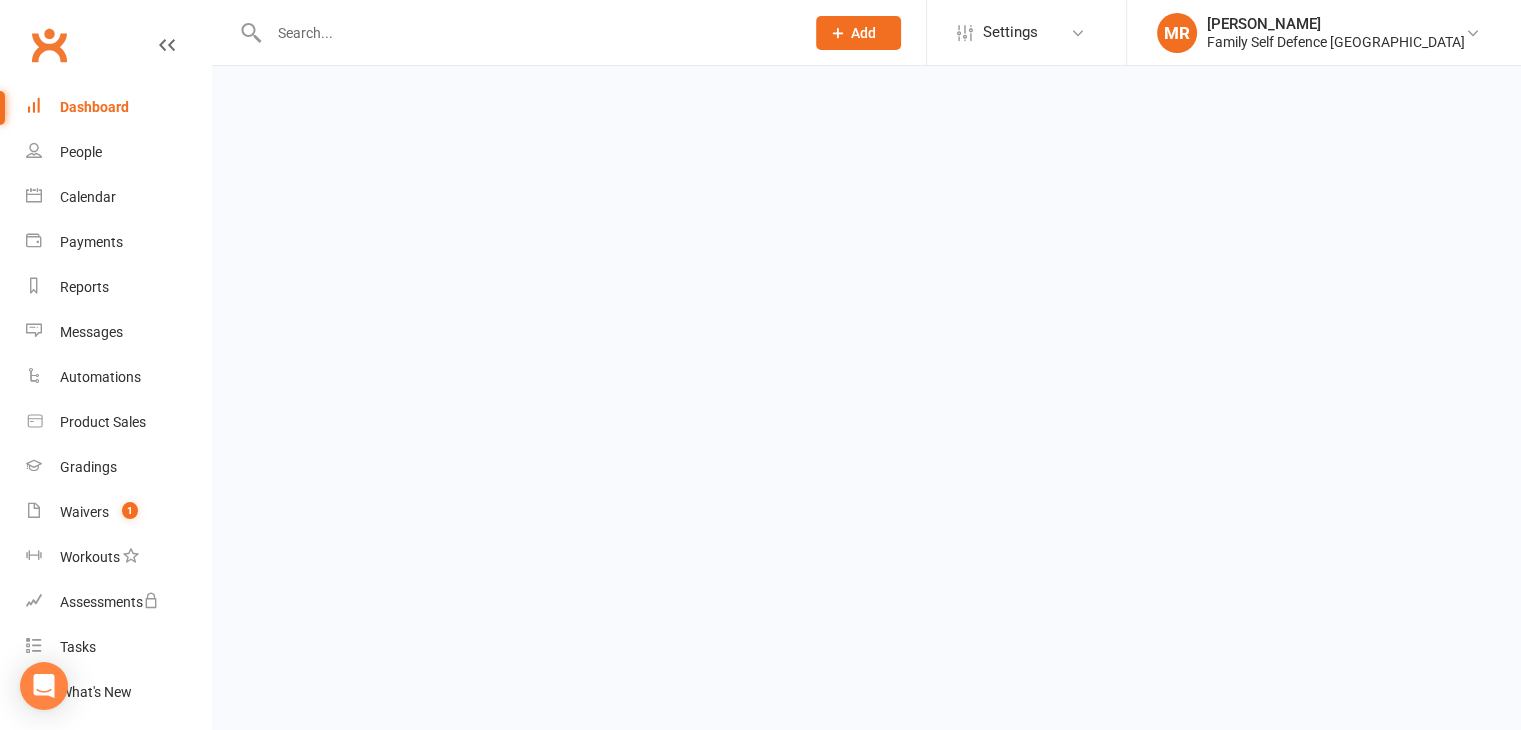 scroll, scrollTop: 0, scrollLeft: 0, axis: both 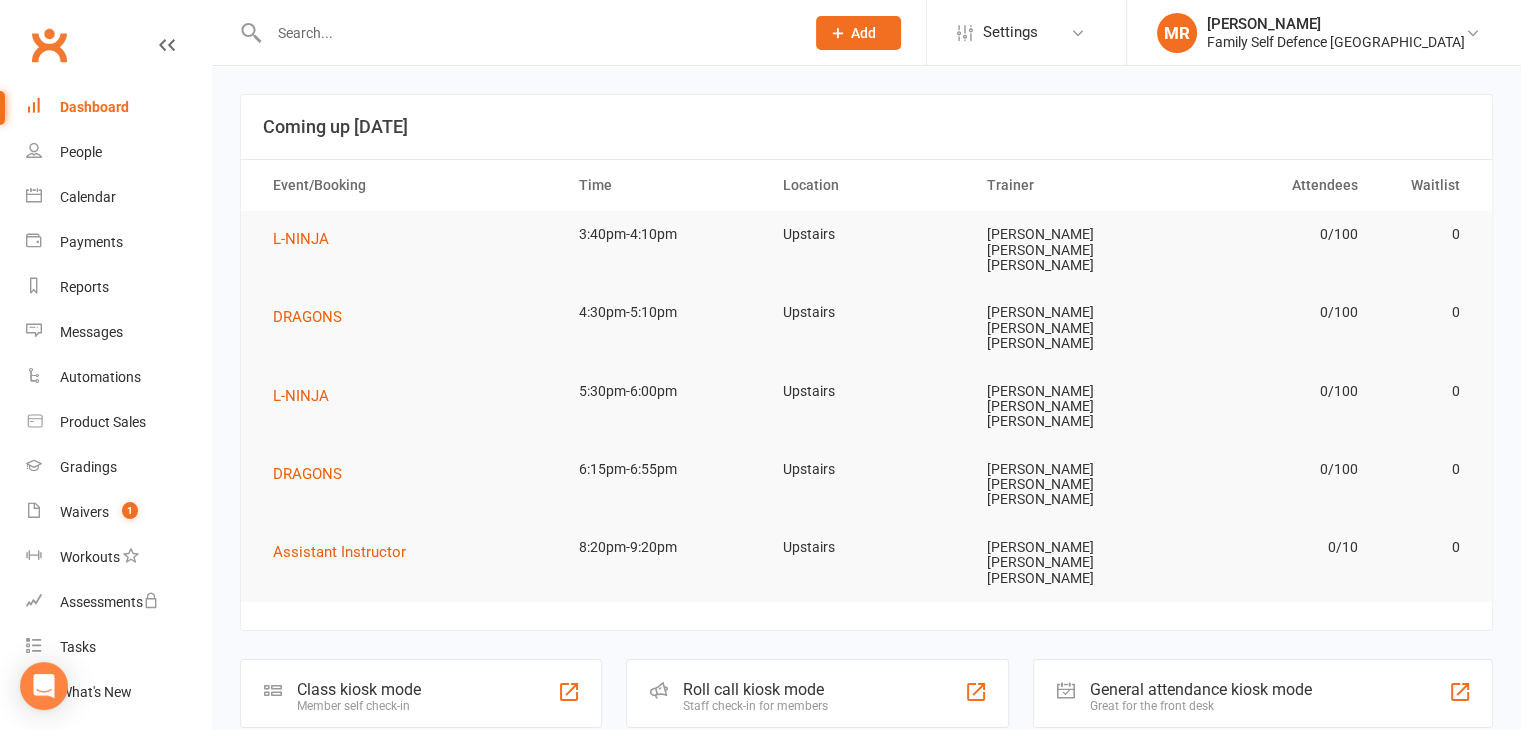 click on "Roll call kiosk mode Staff check-in for members" 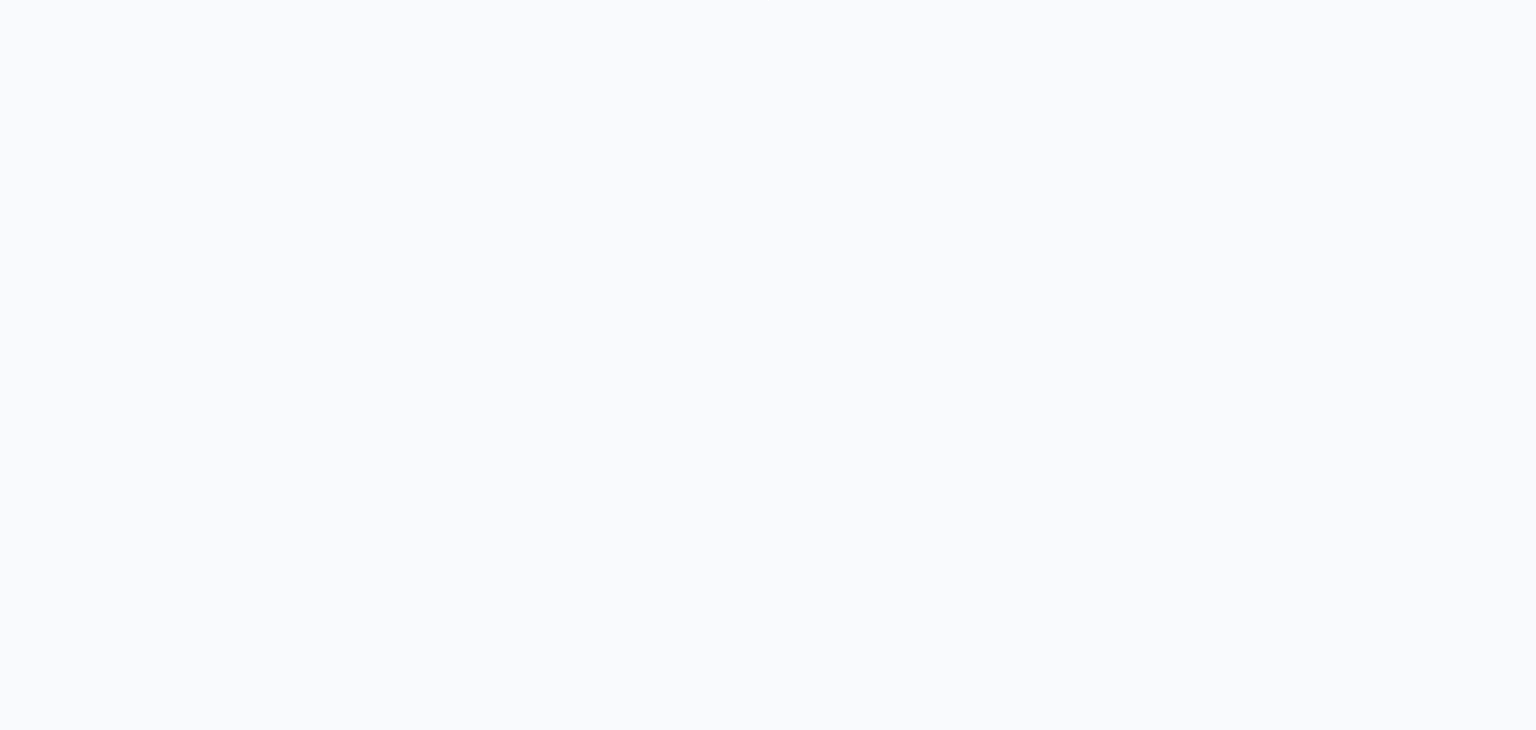 scroll, scrollTop: 0, scrollLeft: 0, axis: both 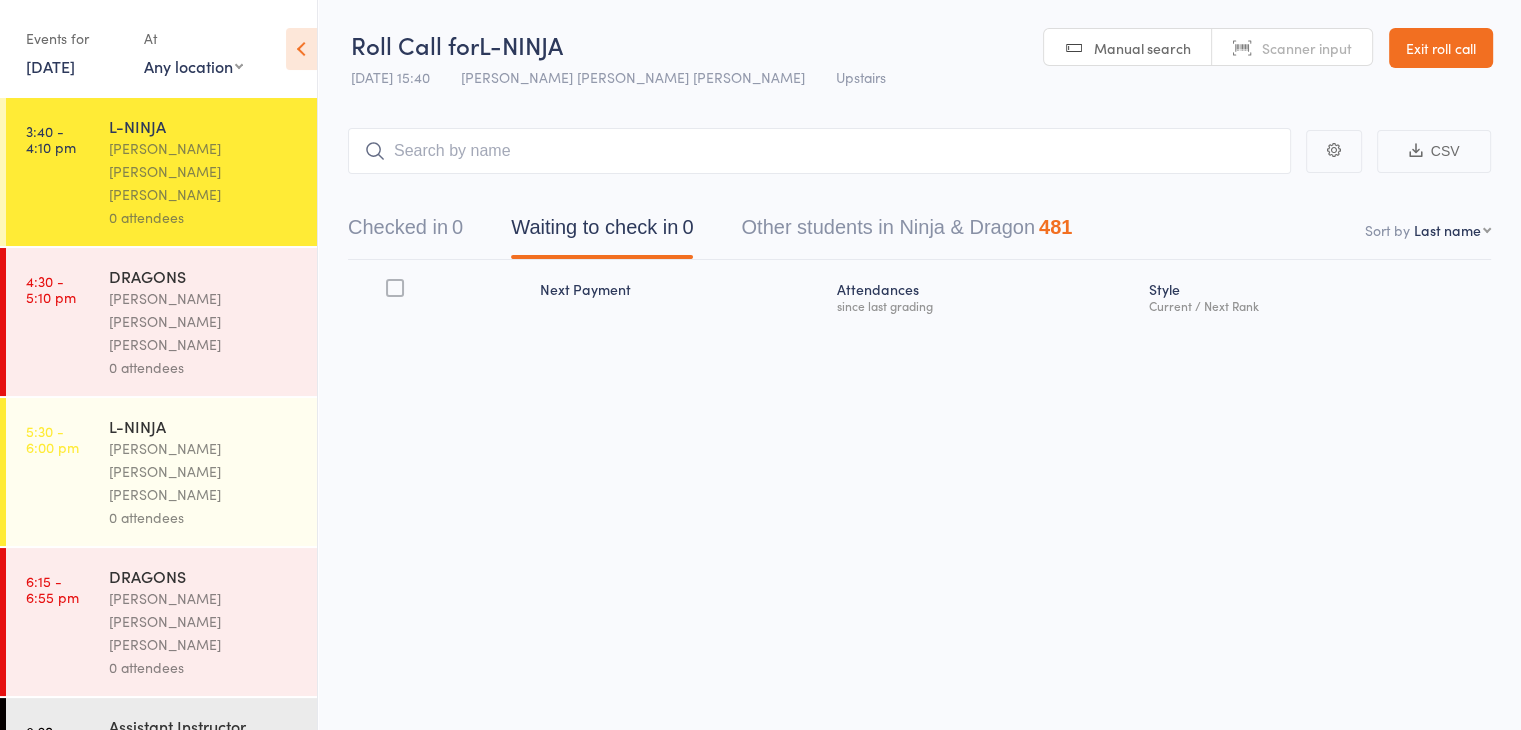 click on "Events for" at bounding box center [75, 38] 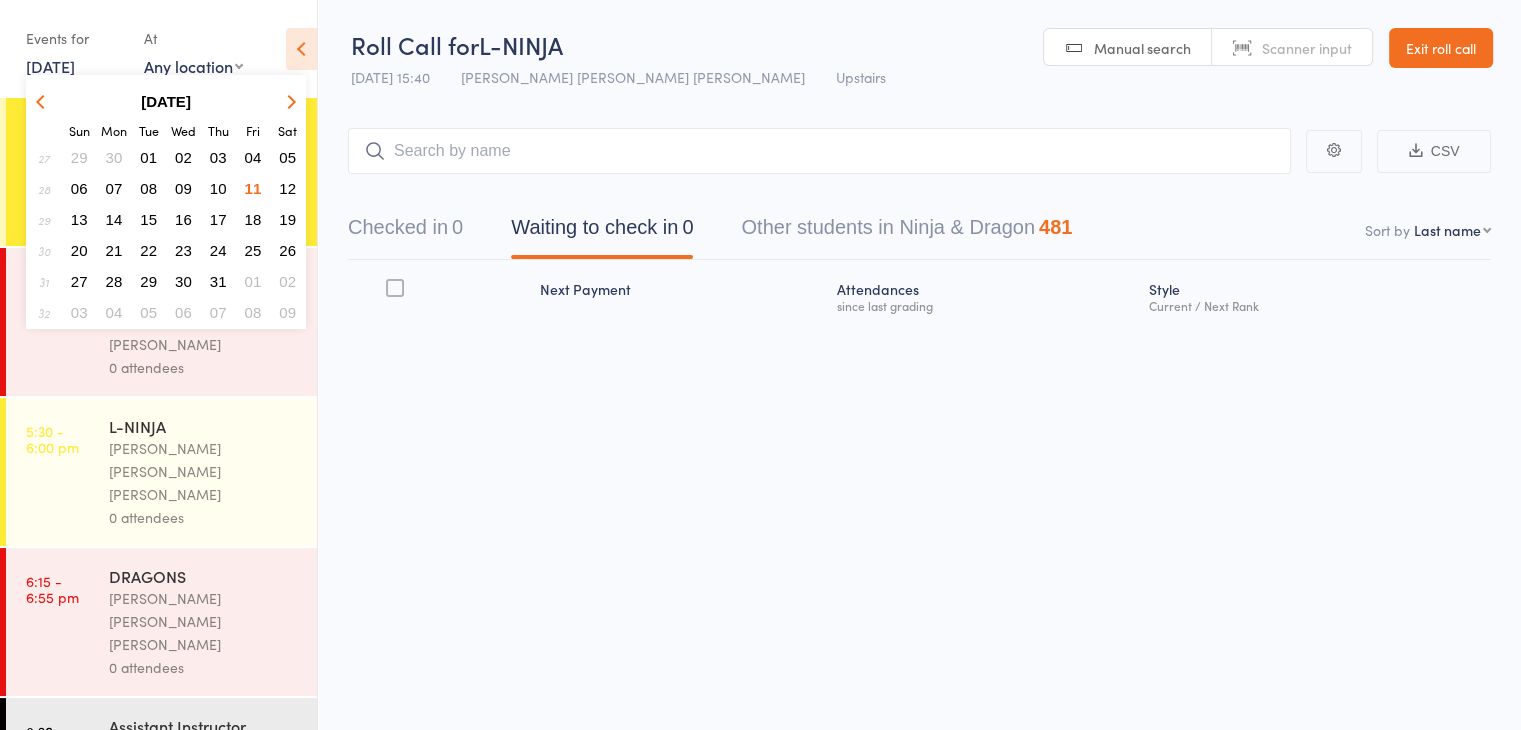 click on "10" at bounding box center [218, 188] 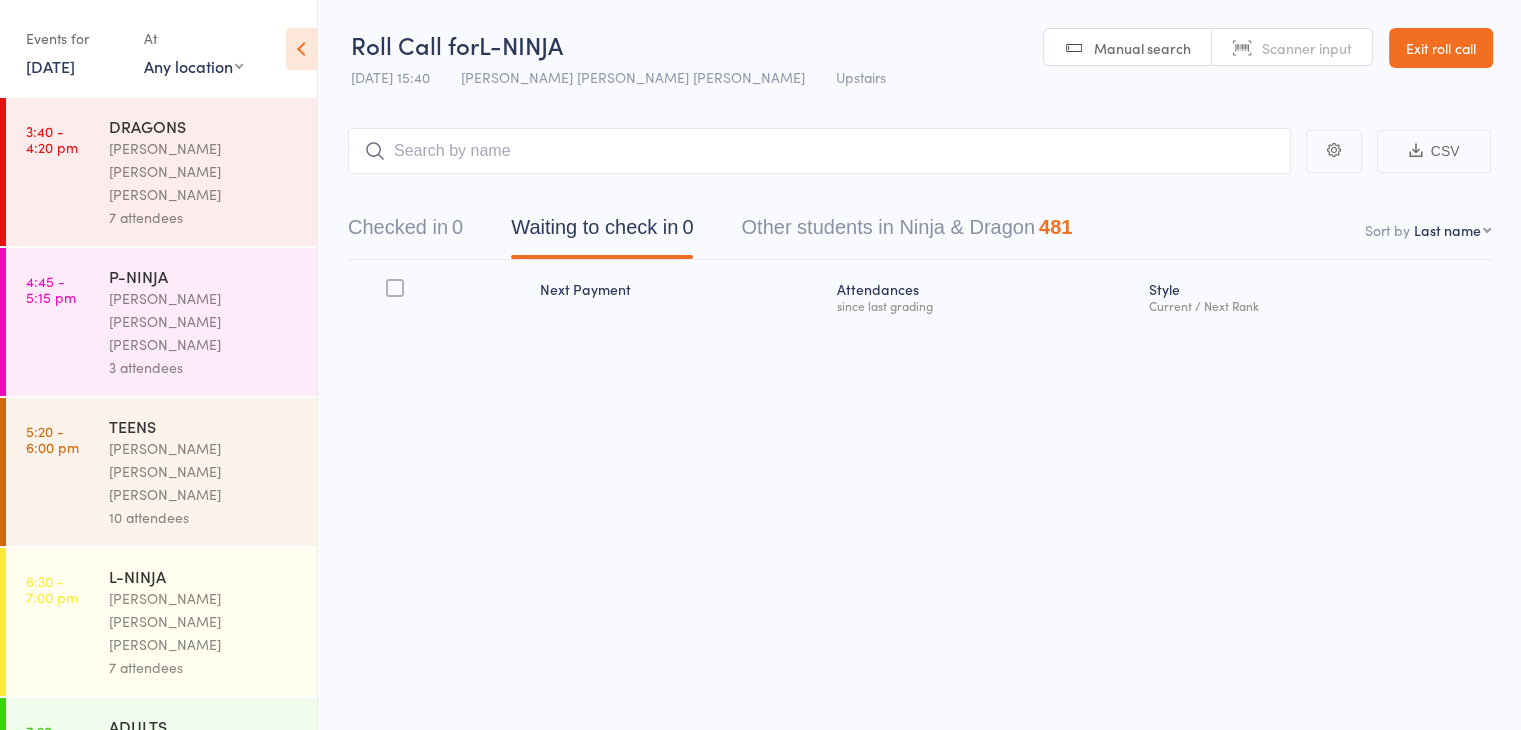 click on "10 attendees" at bounding box center (204, 517) 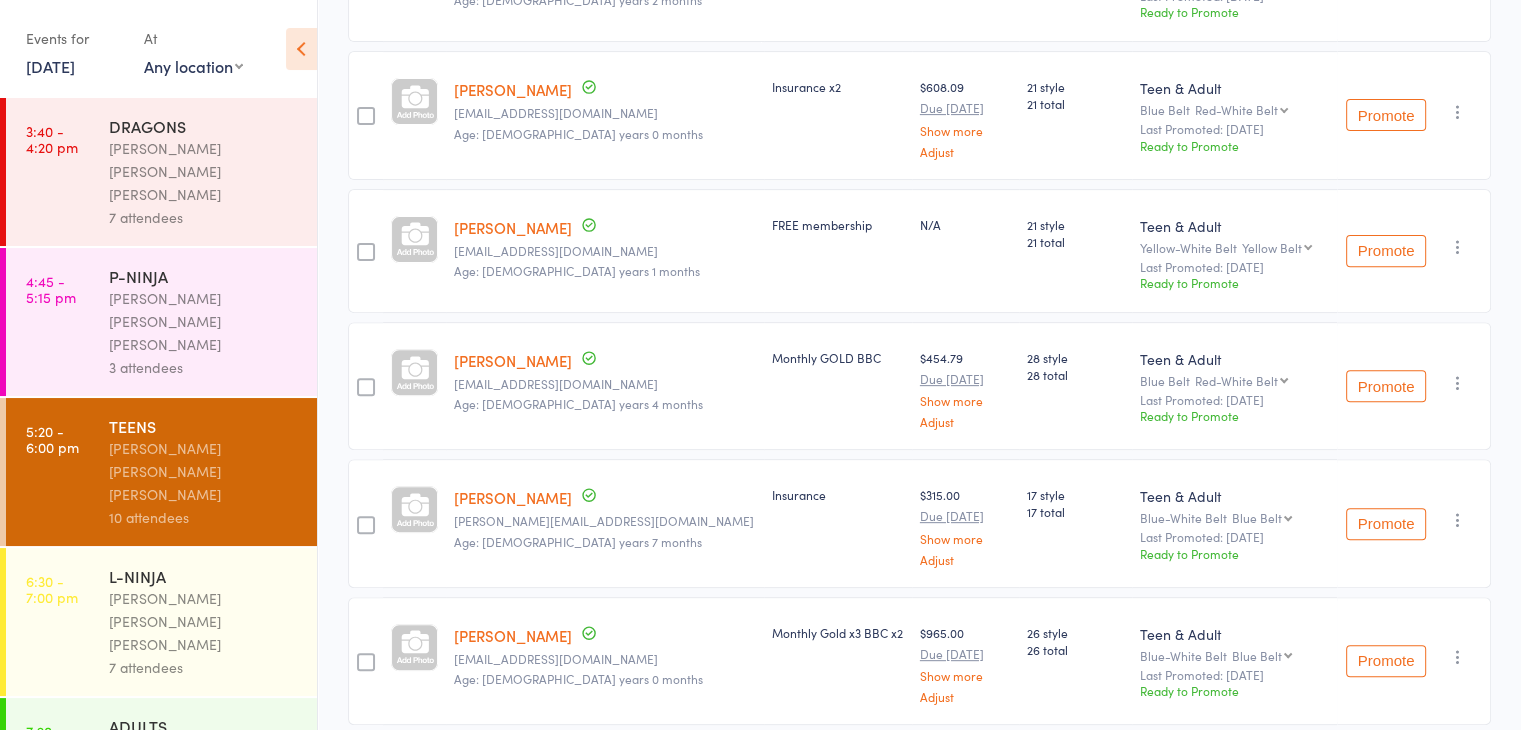 scroll, scrollTop: 704, scrollLeft: 0, axis: vertical 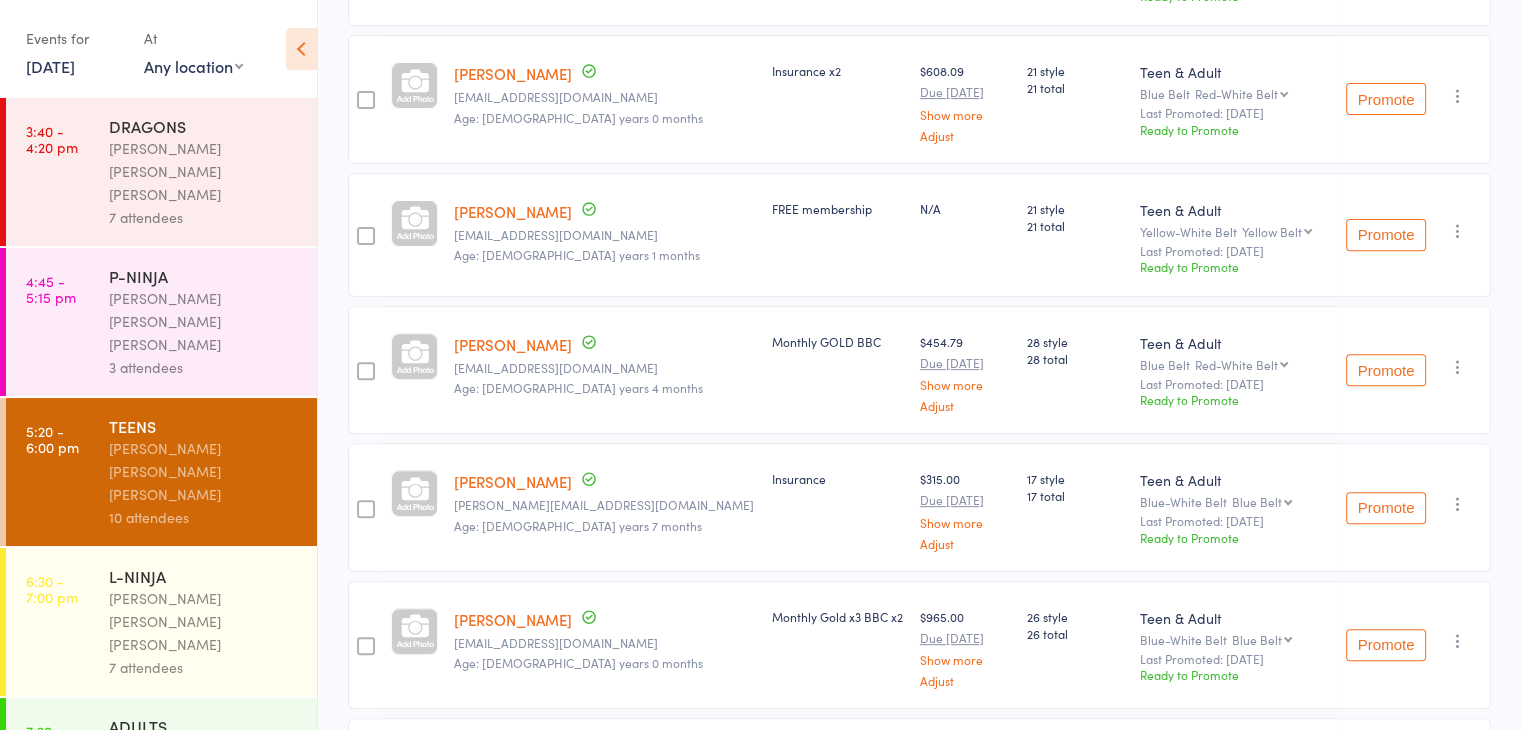 click on "5 attendees" at bounding box center [204, 817] 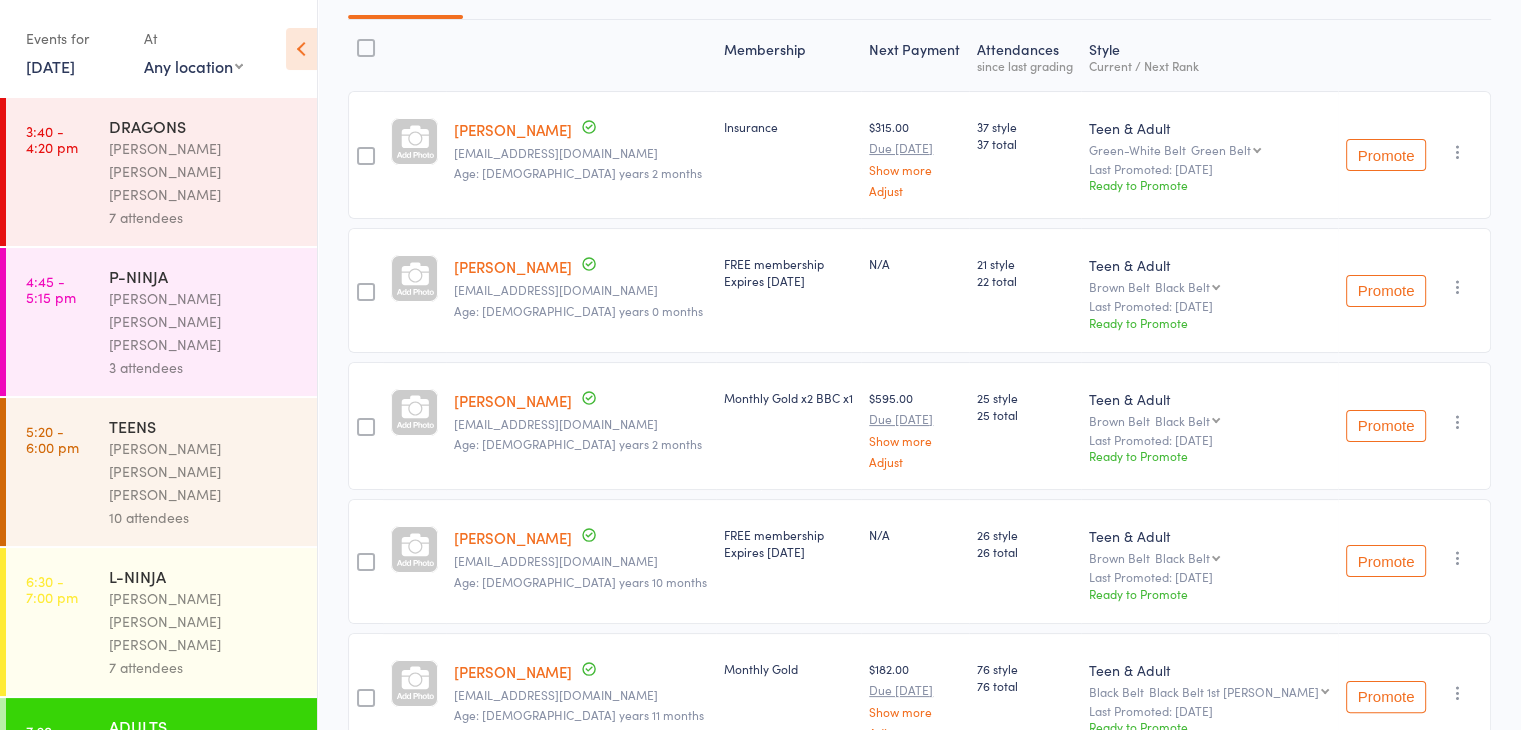 scroll, scrollTop: 148, scrollLeft: 0, axis: vertical 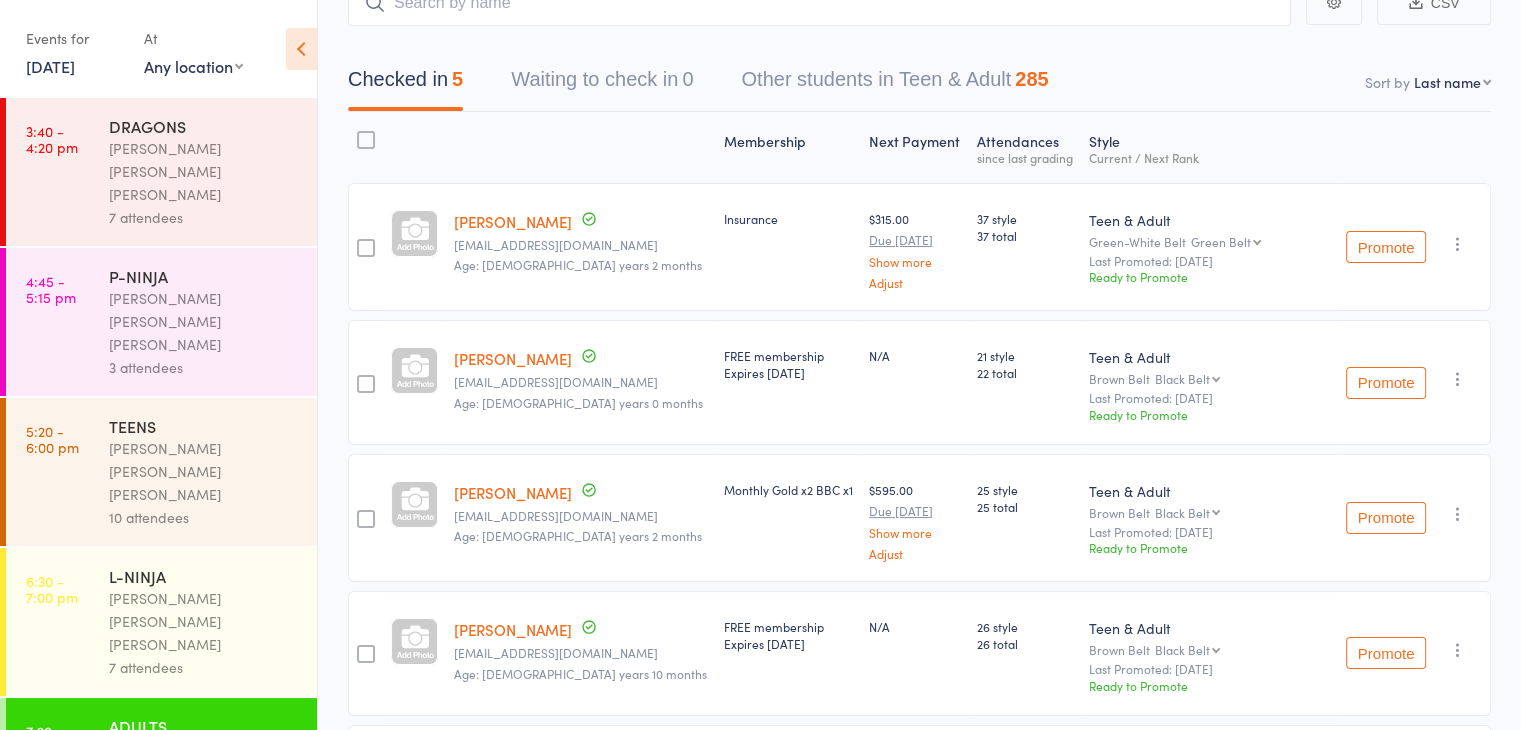 click on "[PERSON_NAME] [PERSON_NAME] [PERSON_NAME]" at bounding box center (204, 621) 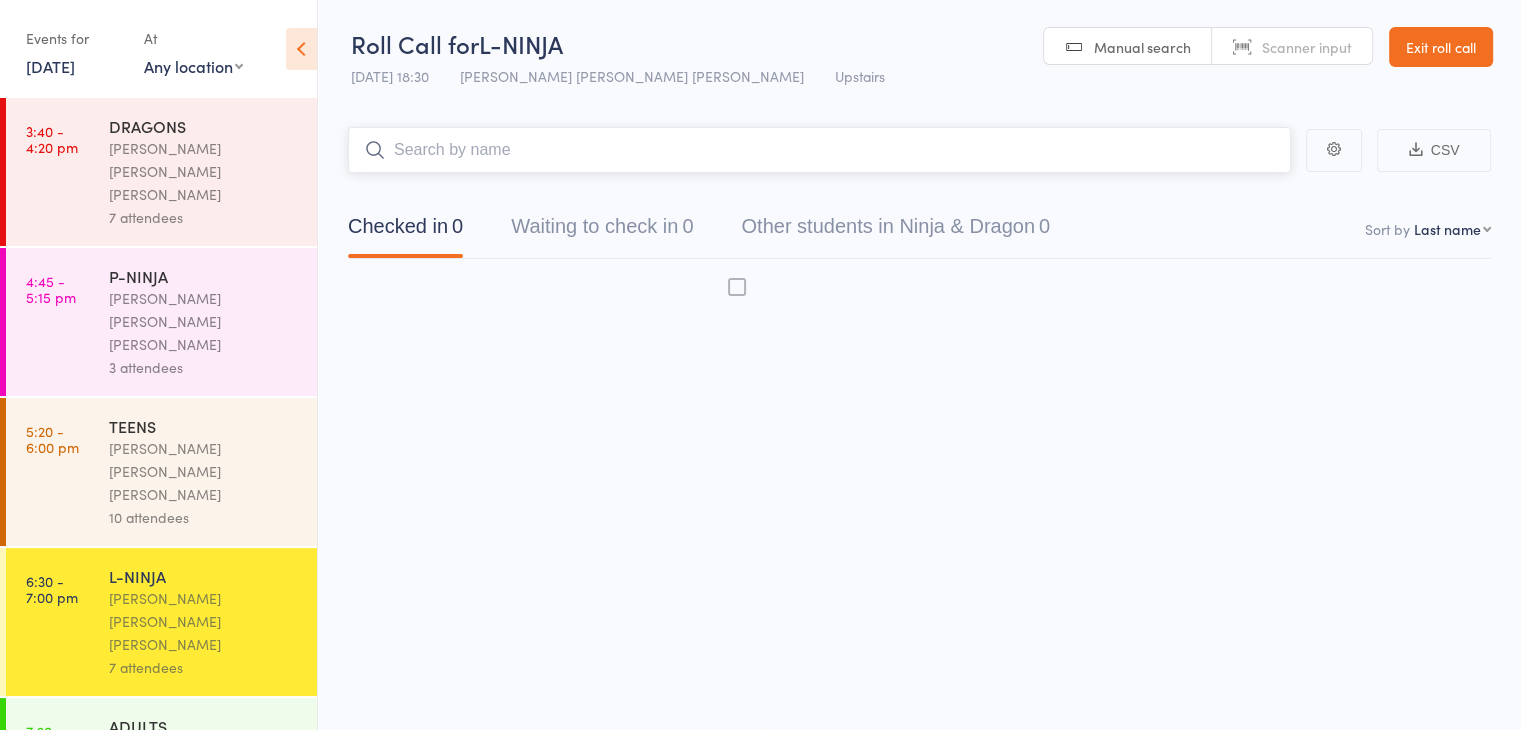 scroll, scrollTop: 0, scrollLeft: 0, axis: both 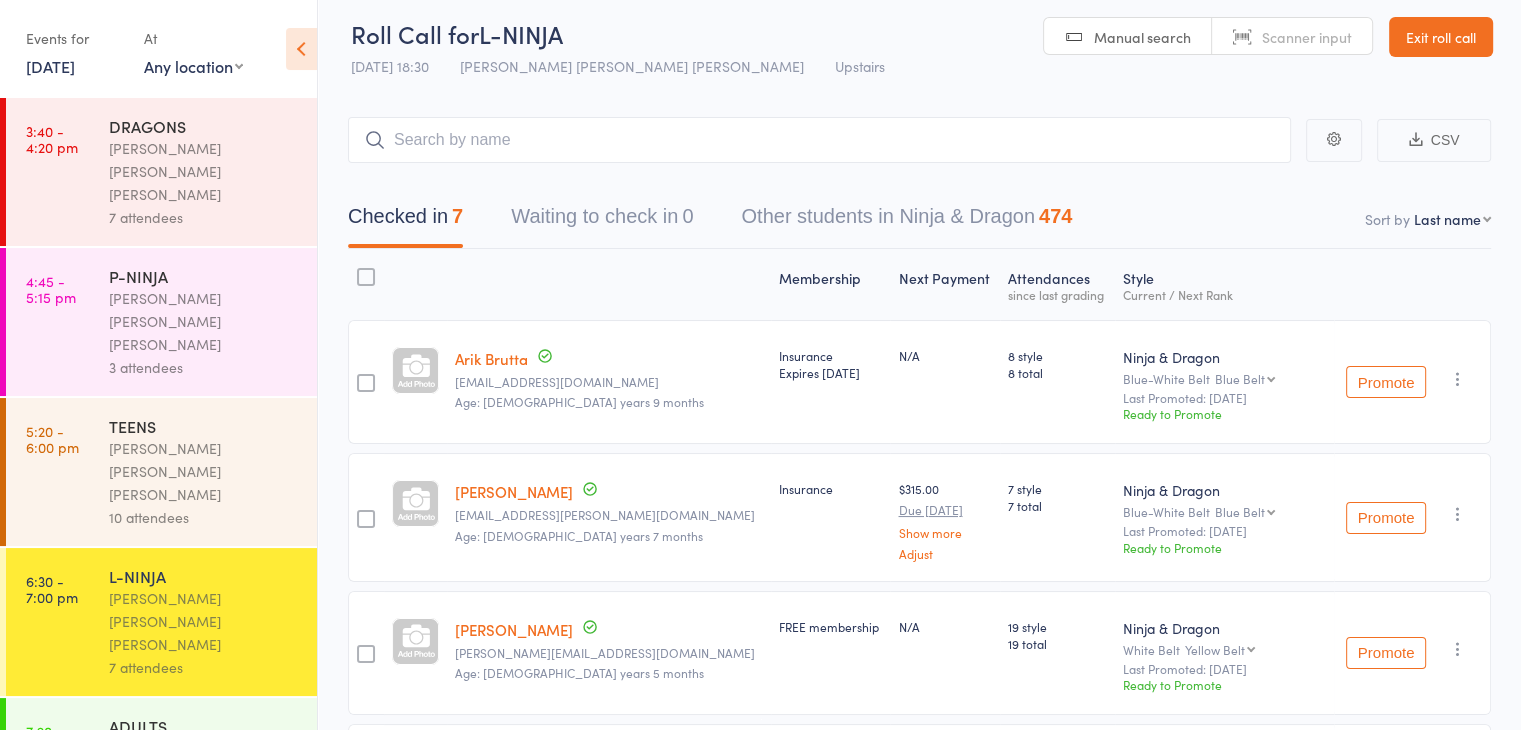 click on "[DATE]" at bounding box center (50, 66) 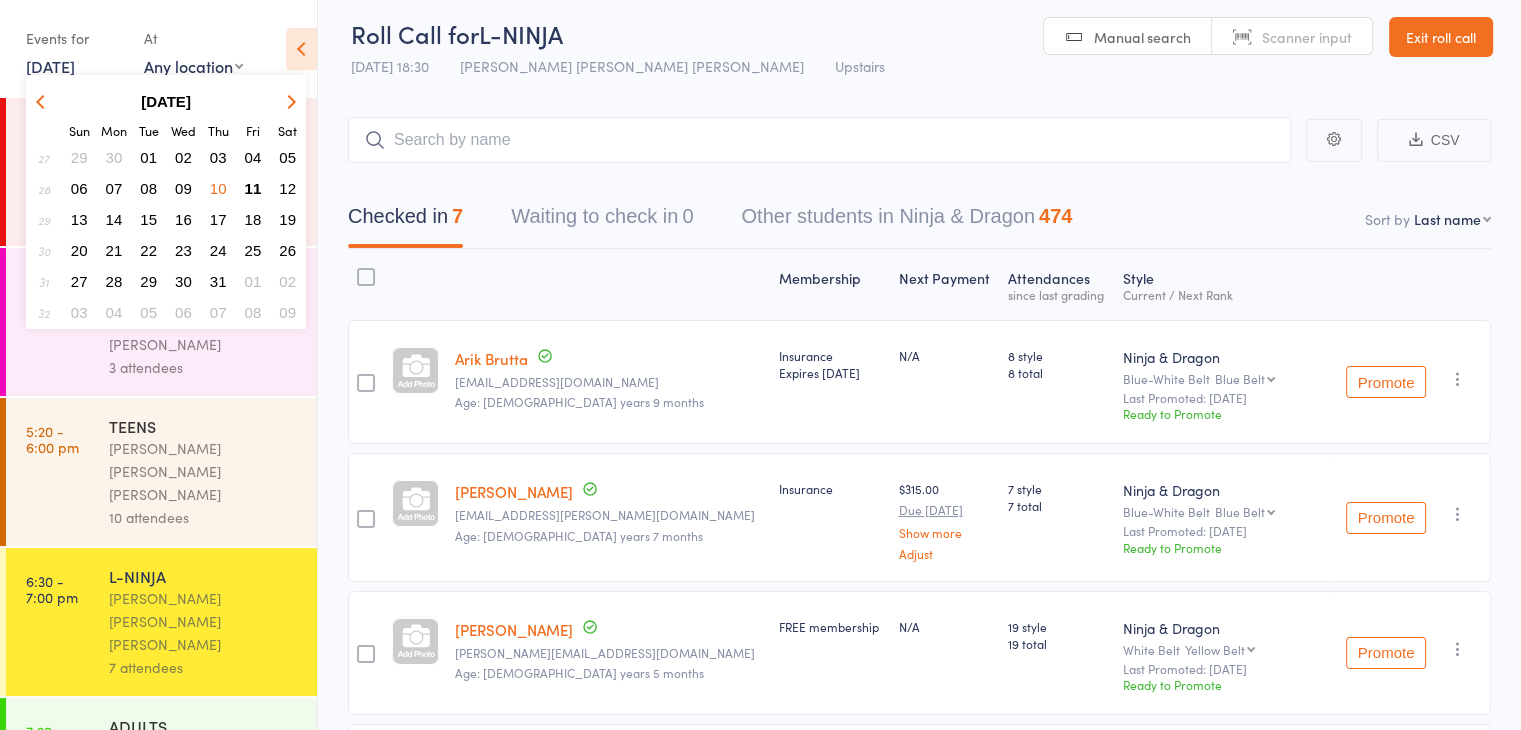 click on "11" at bounding box center [253, 188] 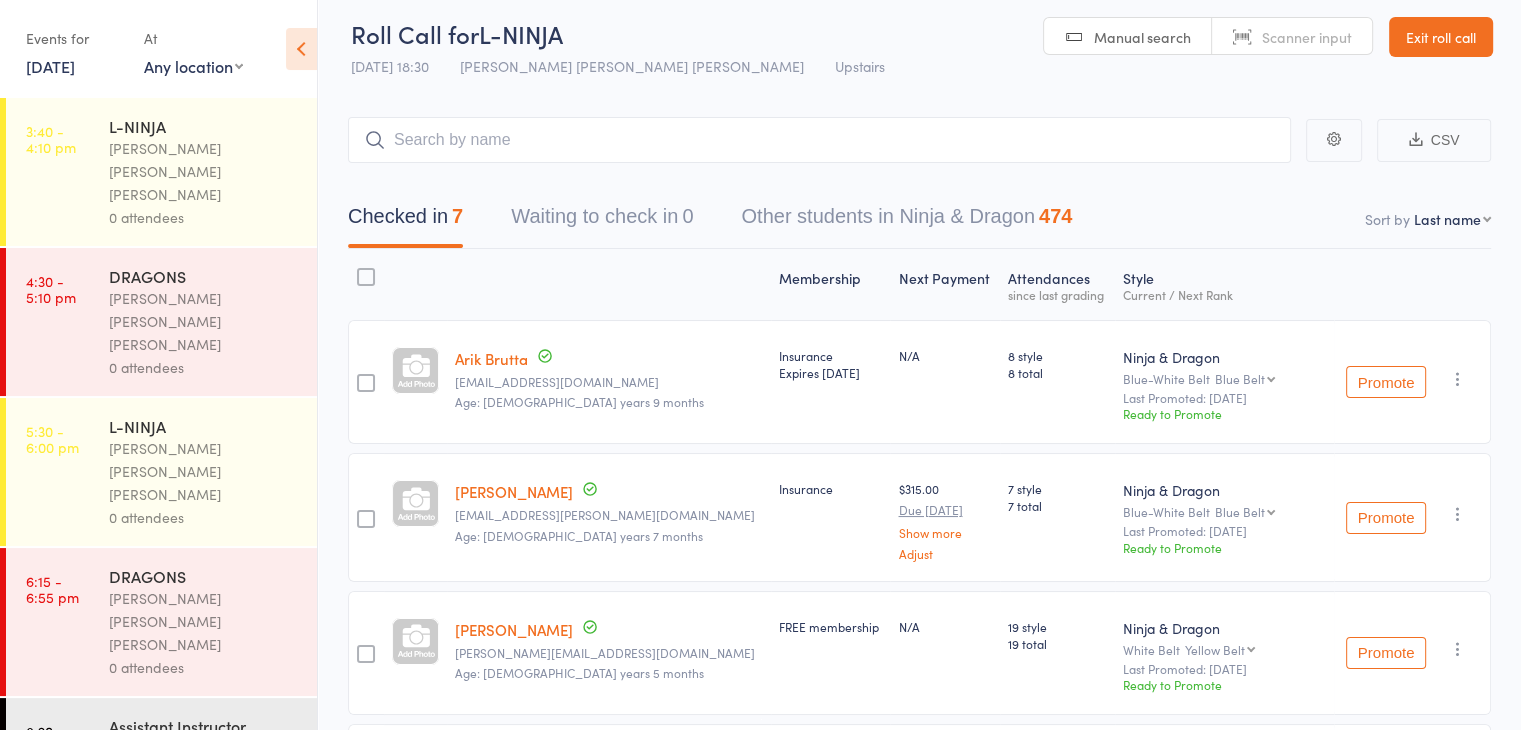 click on "0 attendees" at bounding box center (204, 217) 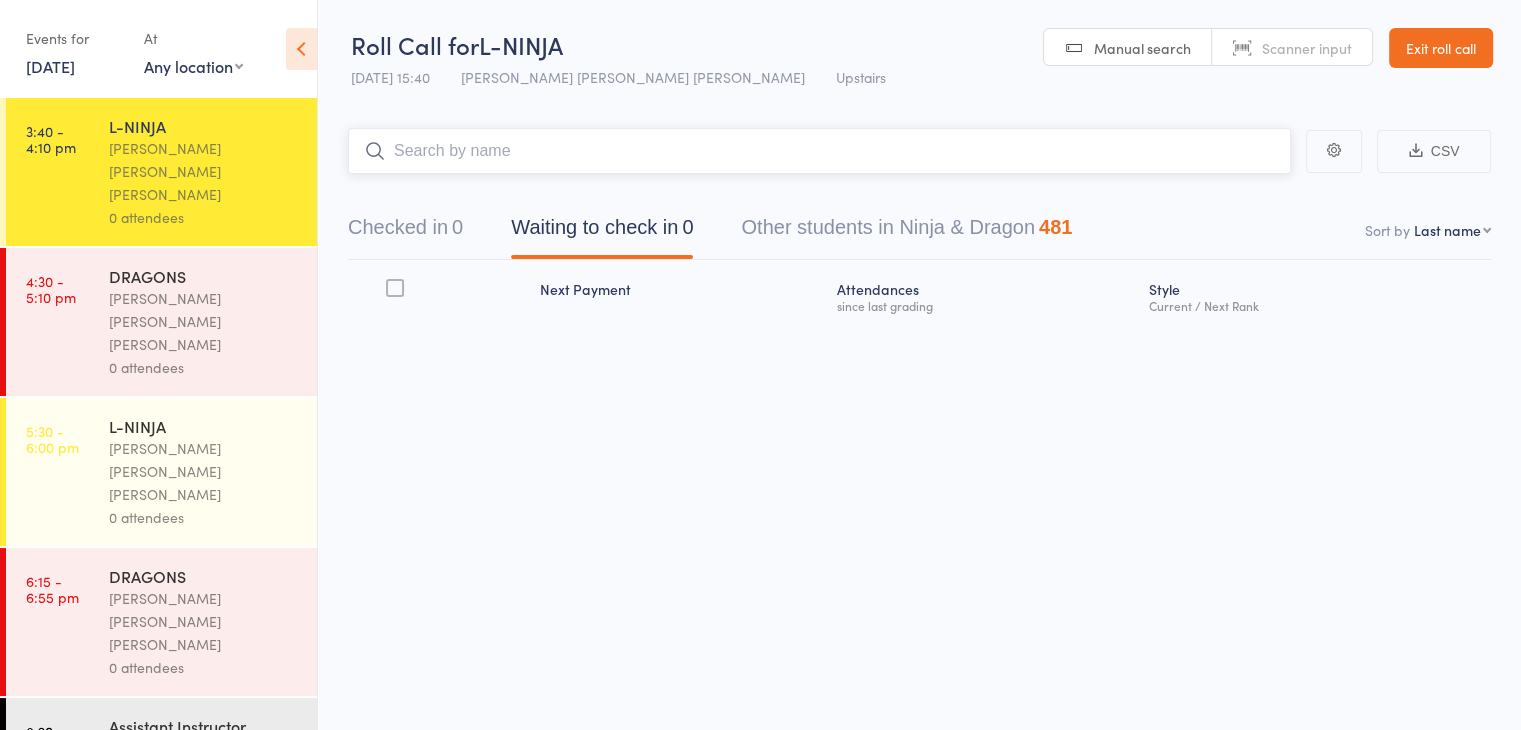 click at bounding box center [819, 151] 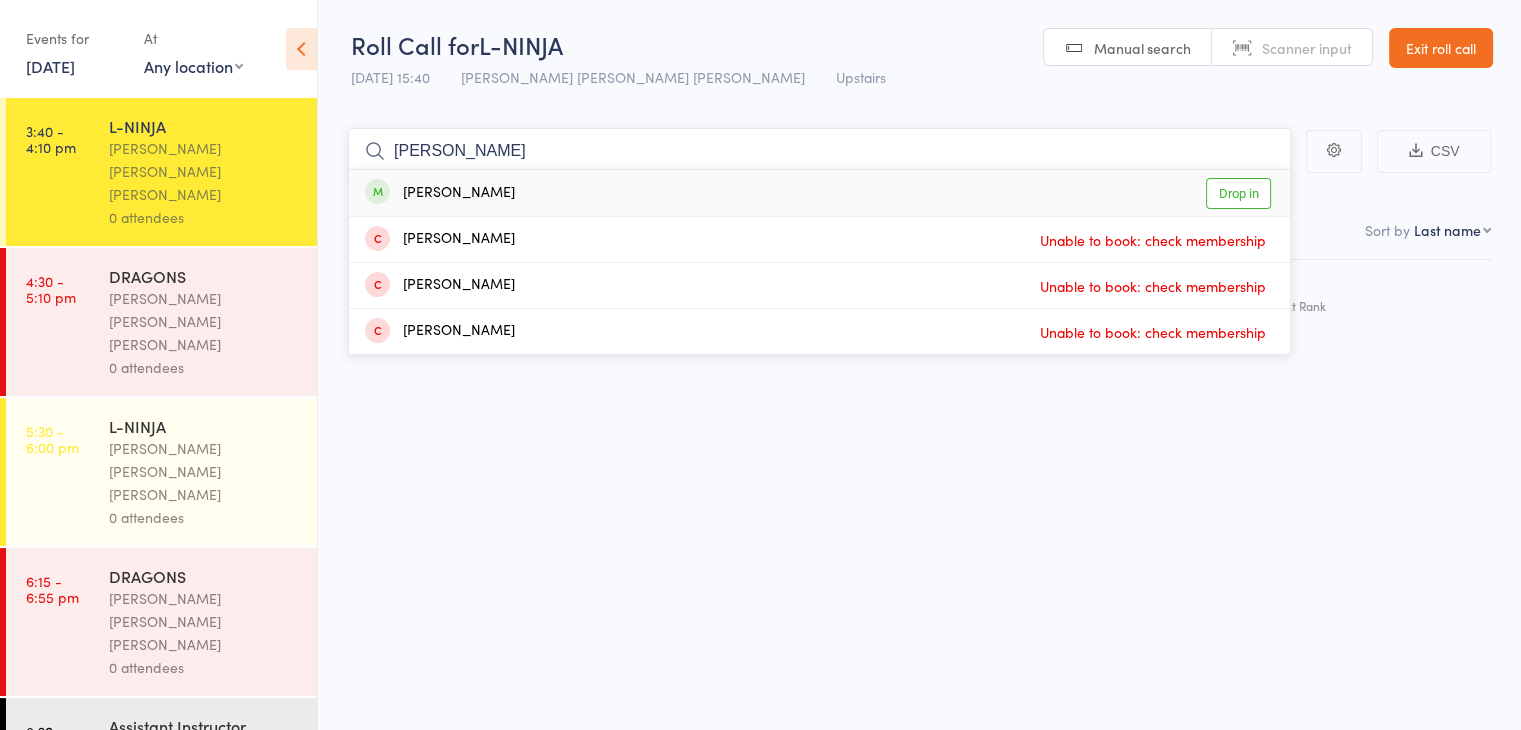 type on "[PERSON_NAME]" 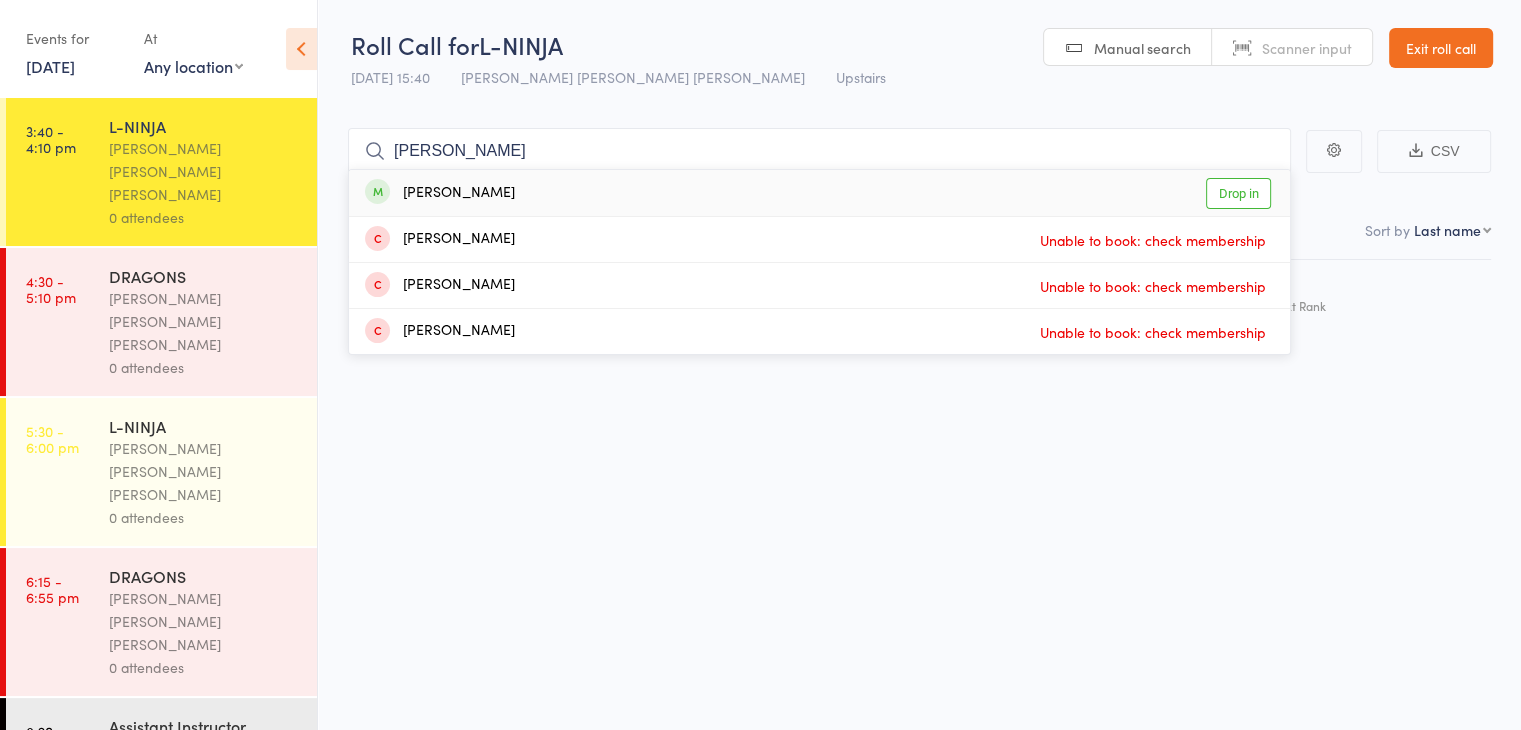 click on "Drop in" at bounding box center (1238, 193) 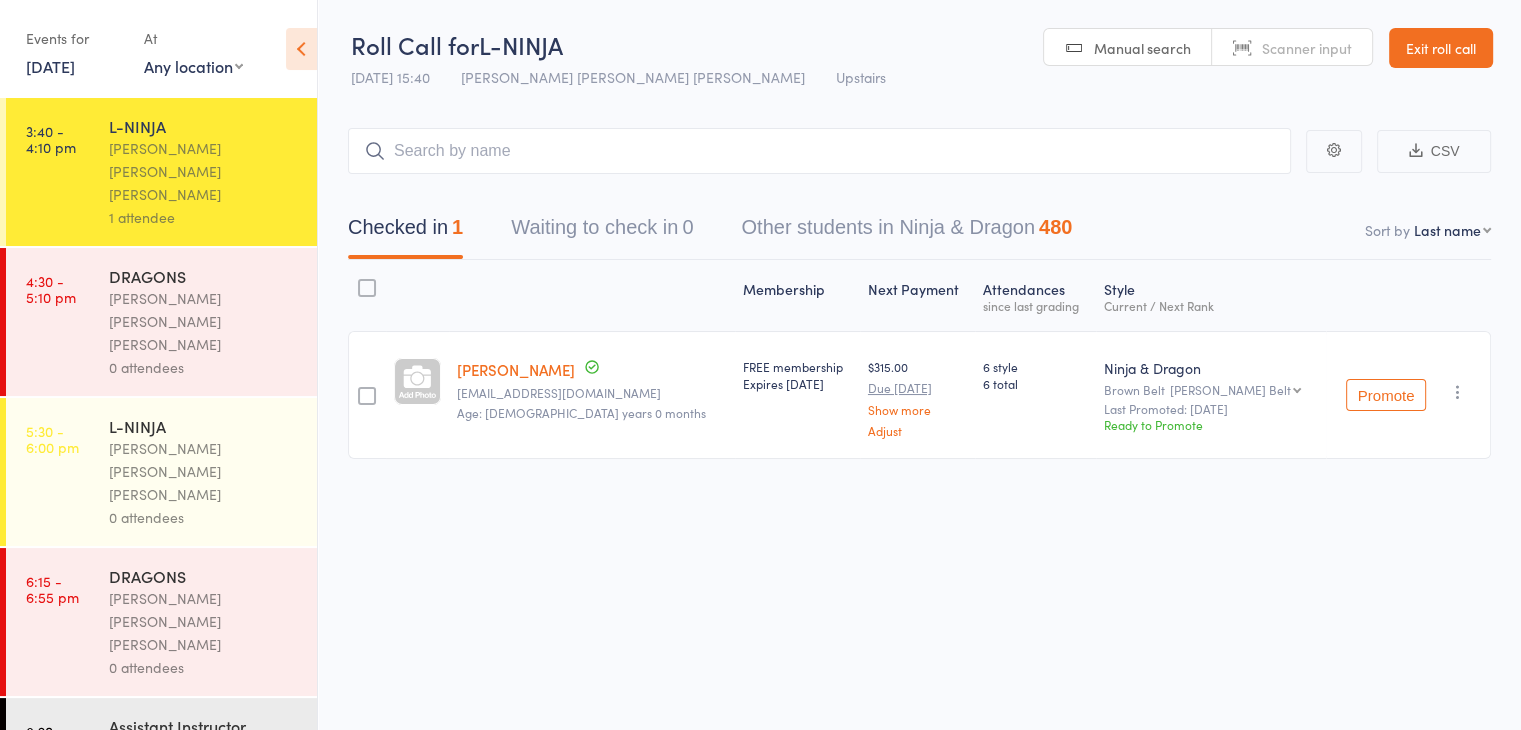 click on "DRAGONS" at bounding box center [204, 276] 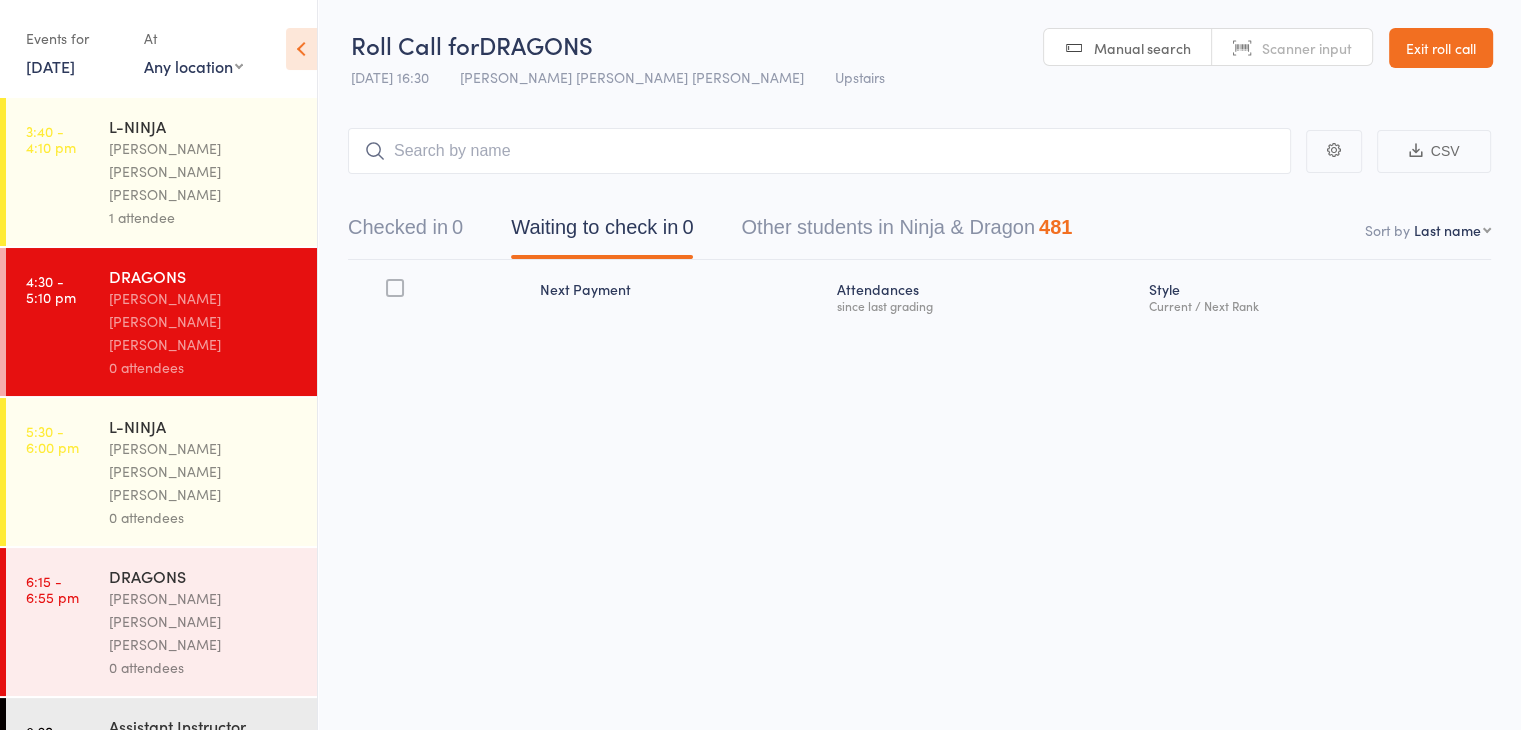 click on "Checked in  0 Waiting to check in  0 Other students in Ninja & Dragon  481" at bounding box center (919, 217) 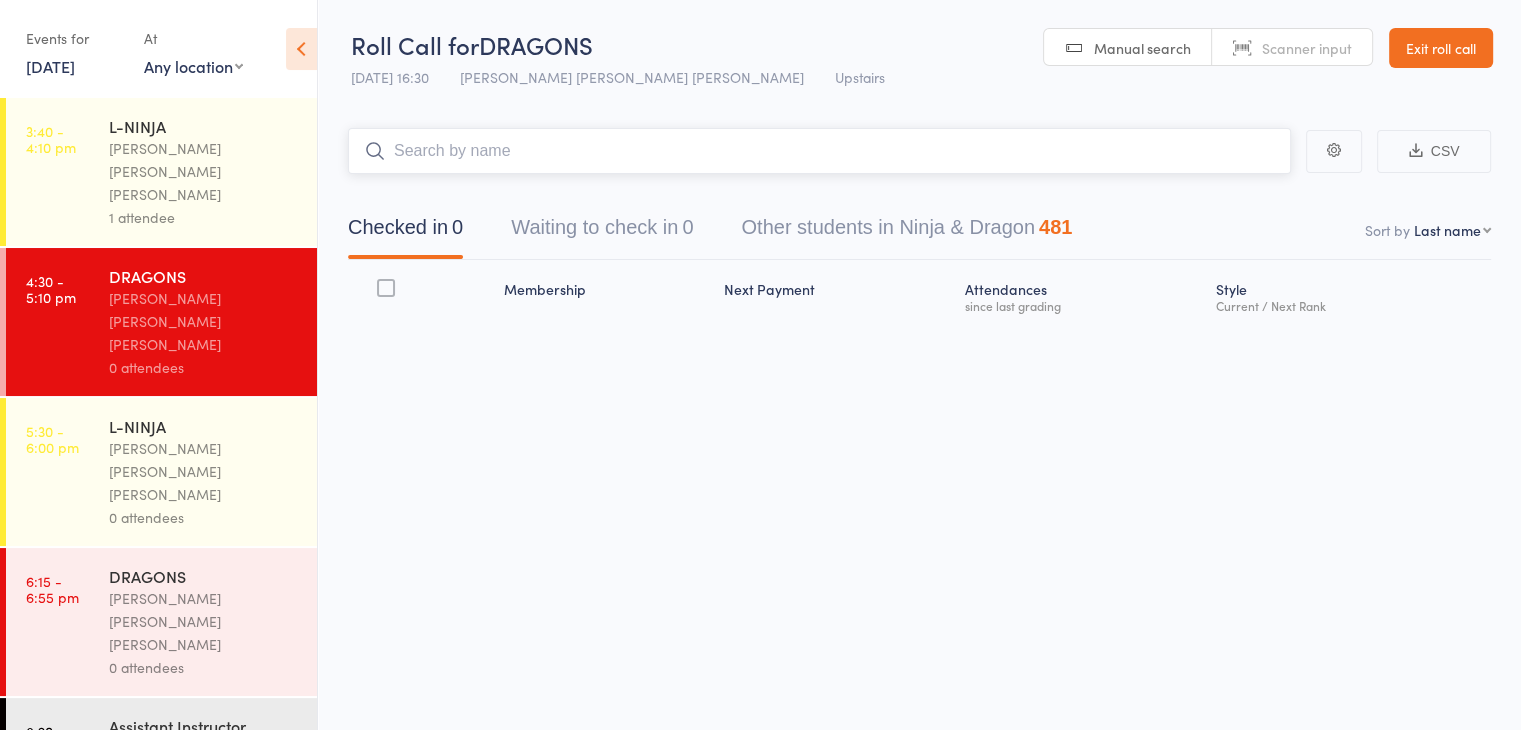 click at bounding box center (819, 151) 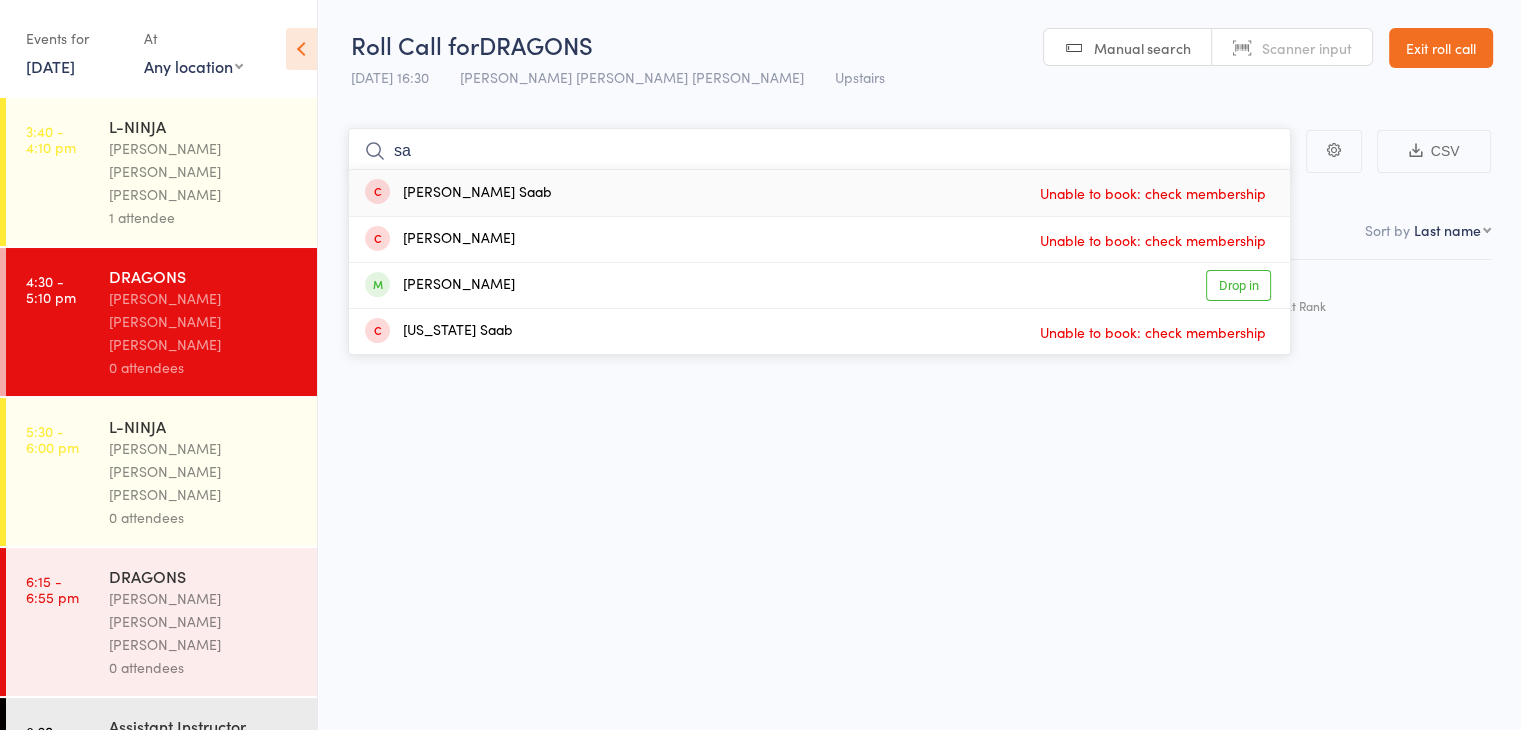 type on "s" 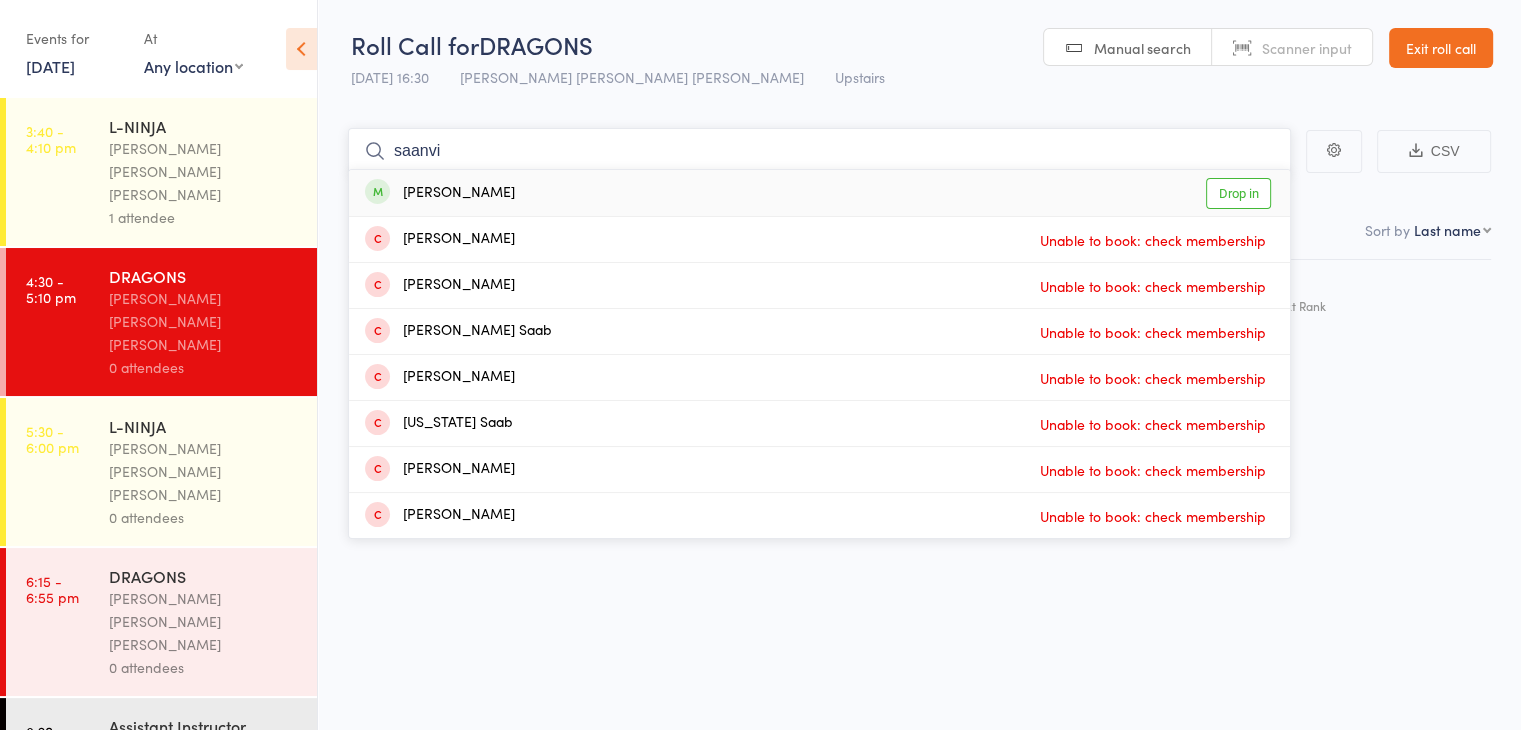 type on "saanvi" 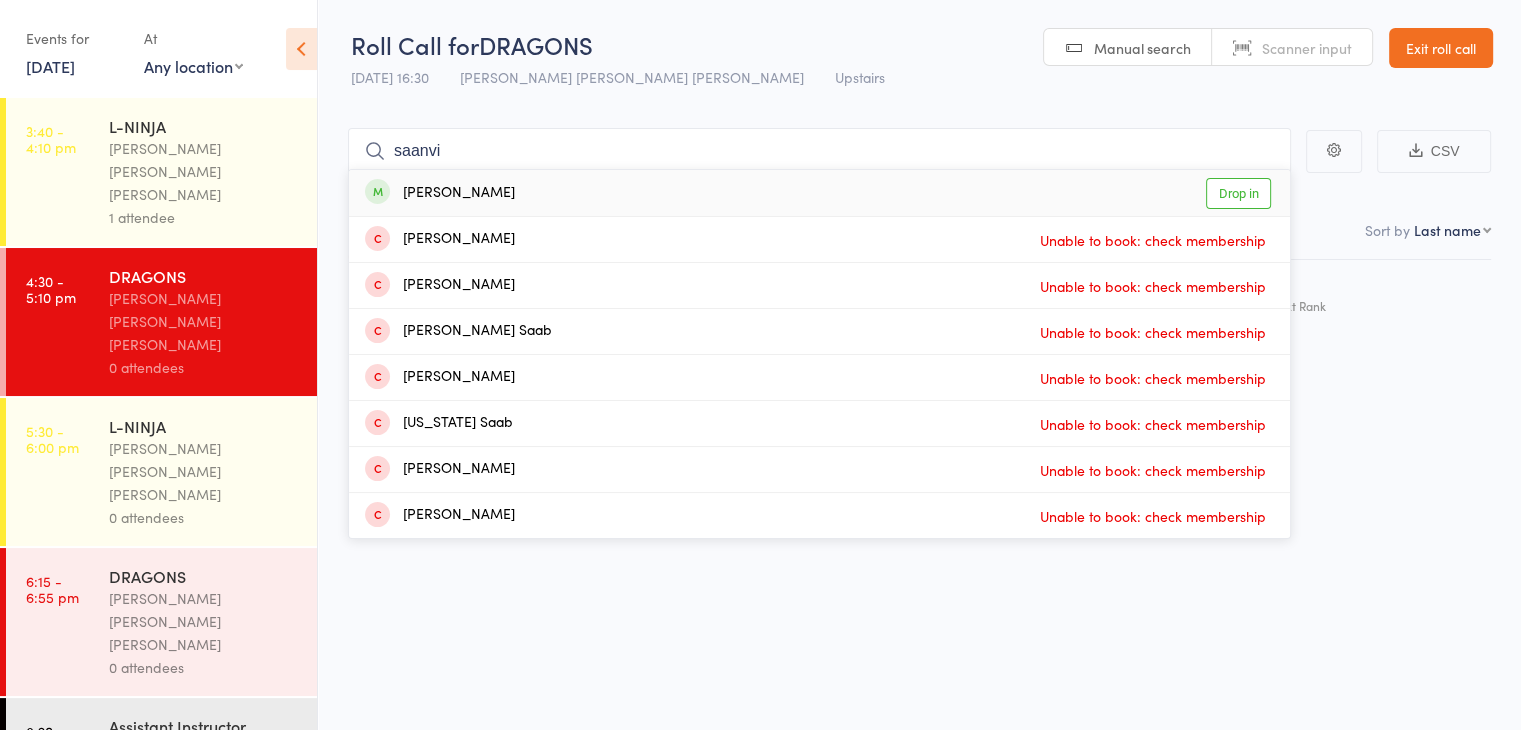 click on "Drop in" at bounding box center [1238, 193] 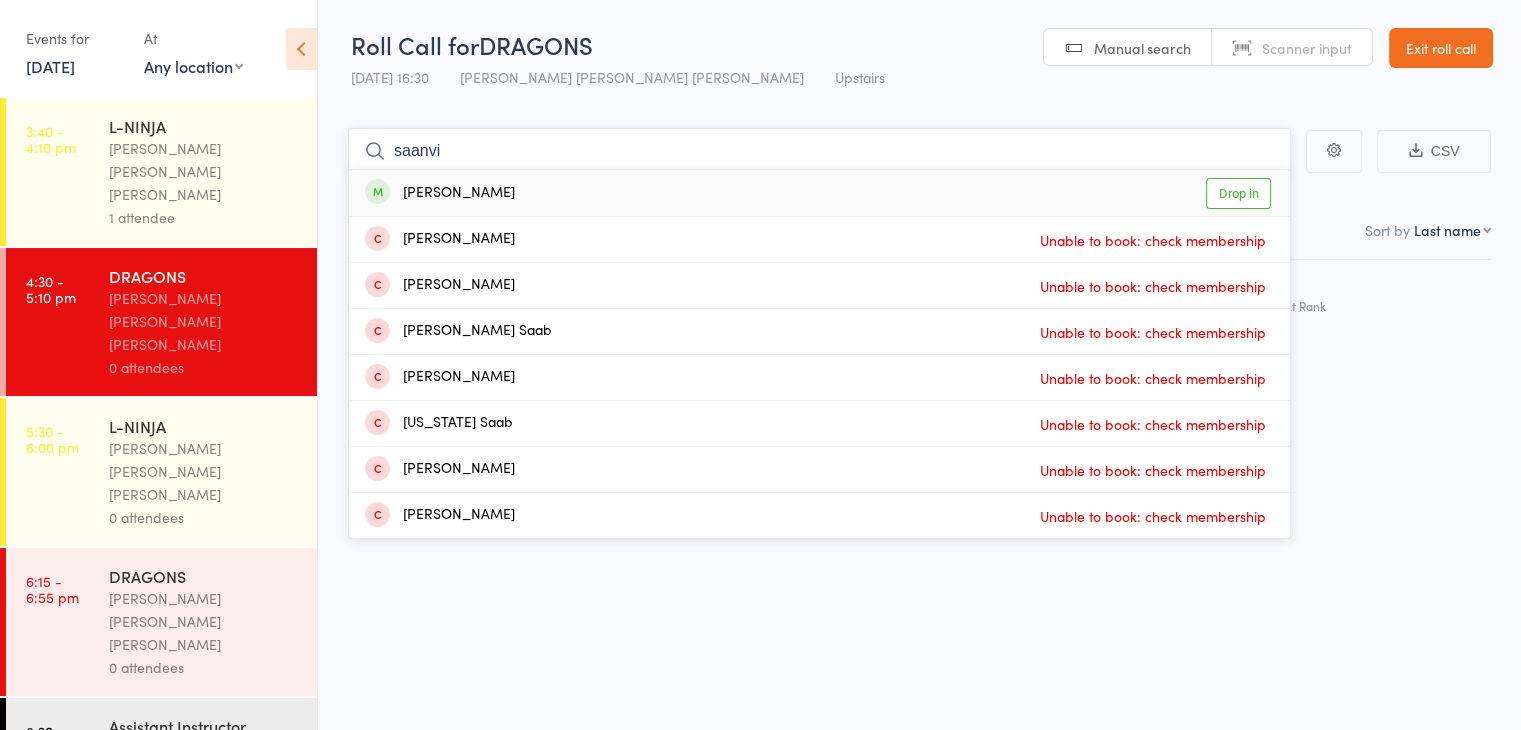 type 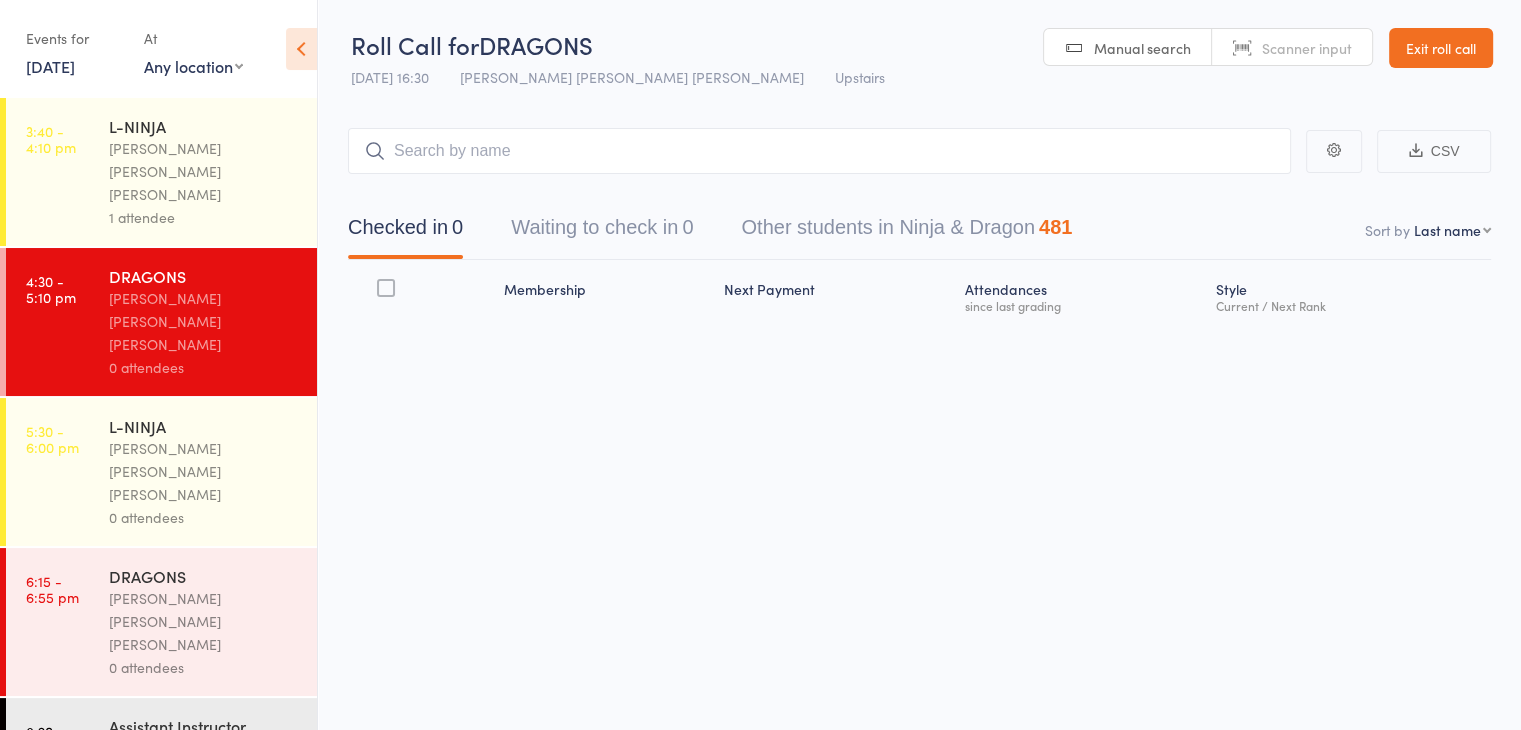 click on "[PERSON_NAME] [PERSON_NAME] [PERSON_NAME]" at bounding box center [204, 171] 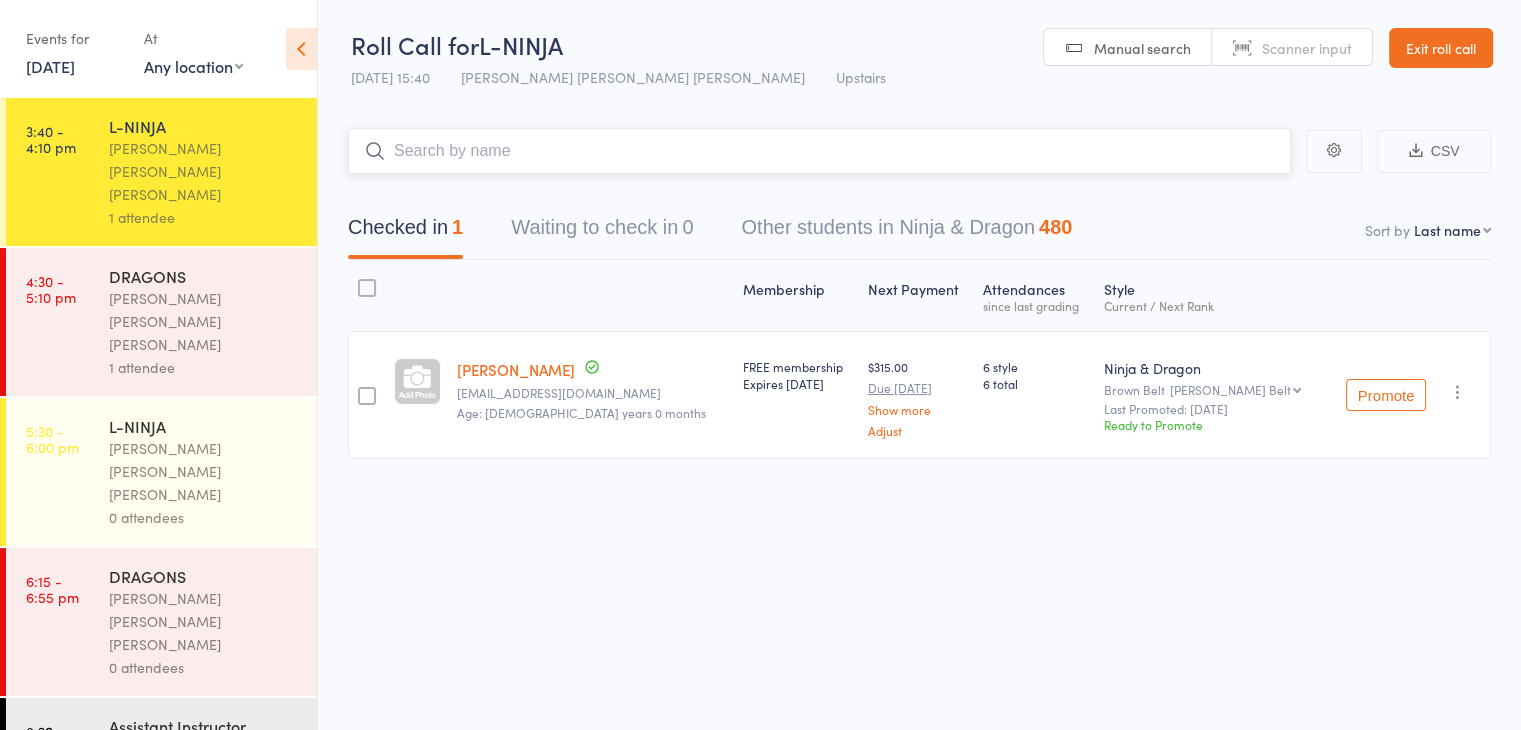 click at bounding box center [819, 151] 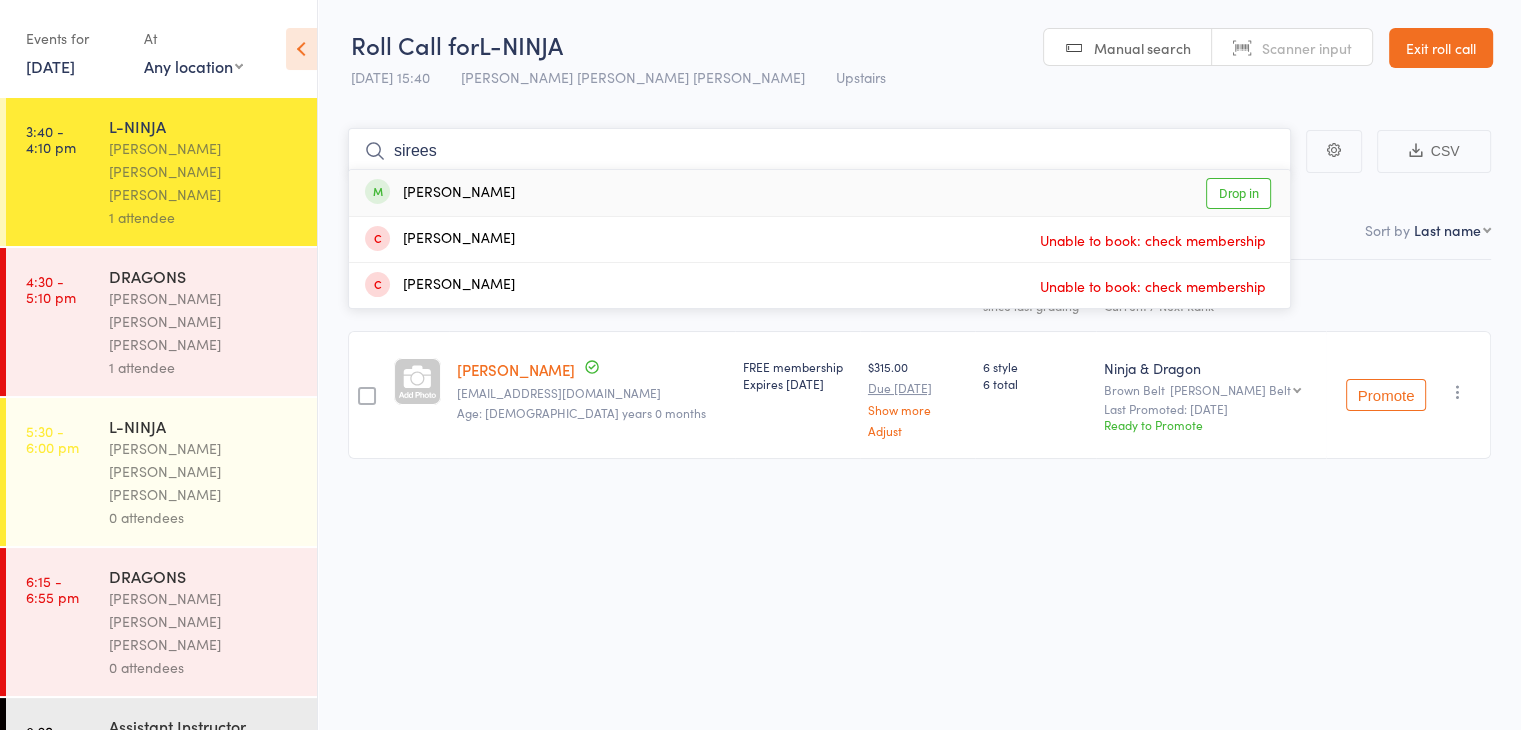 type on "sirees" 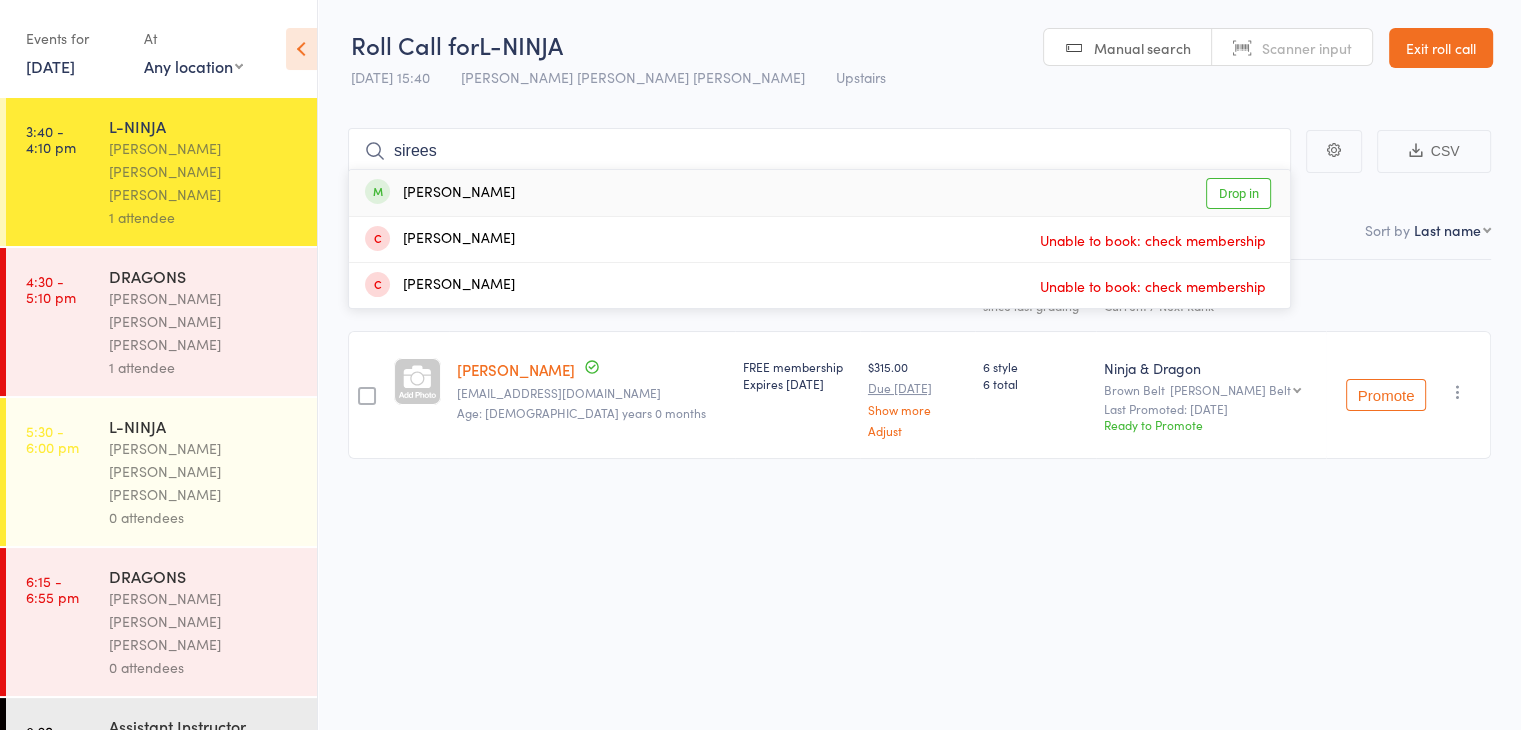 click on "Drop in" at bounding box center [1238, 193] 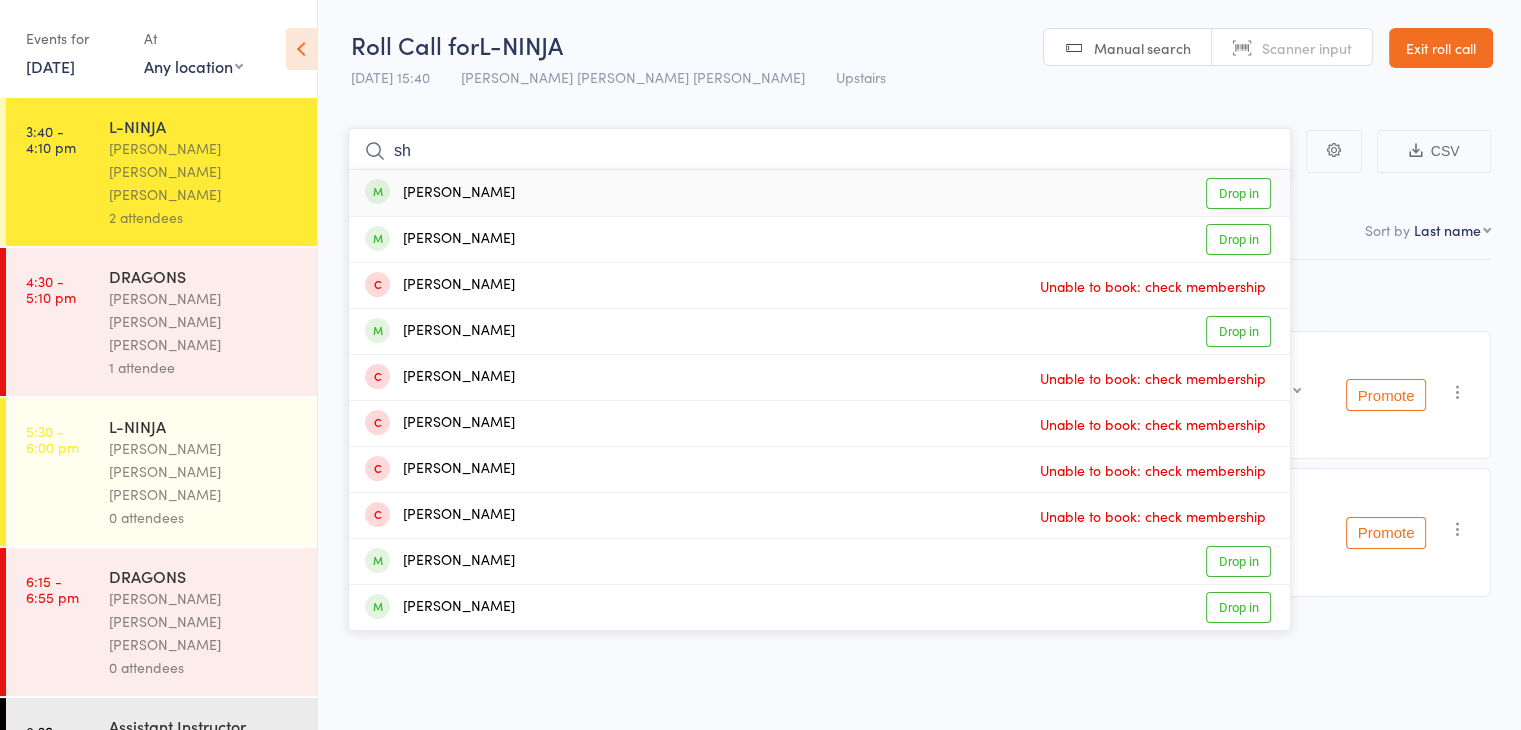type on "s" 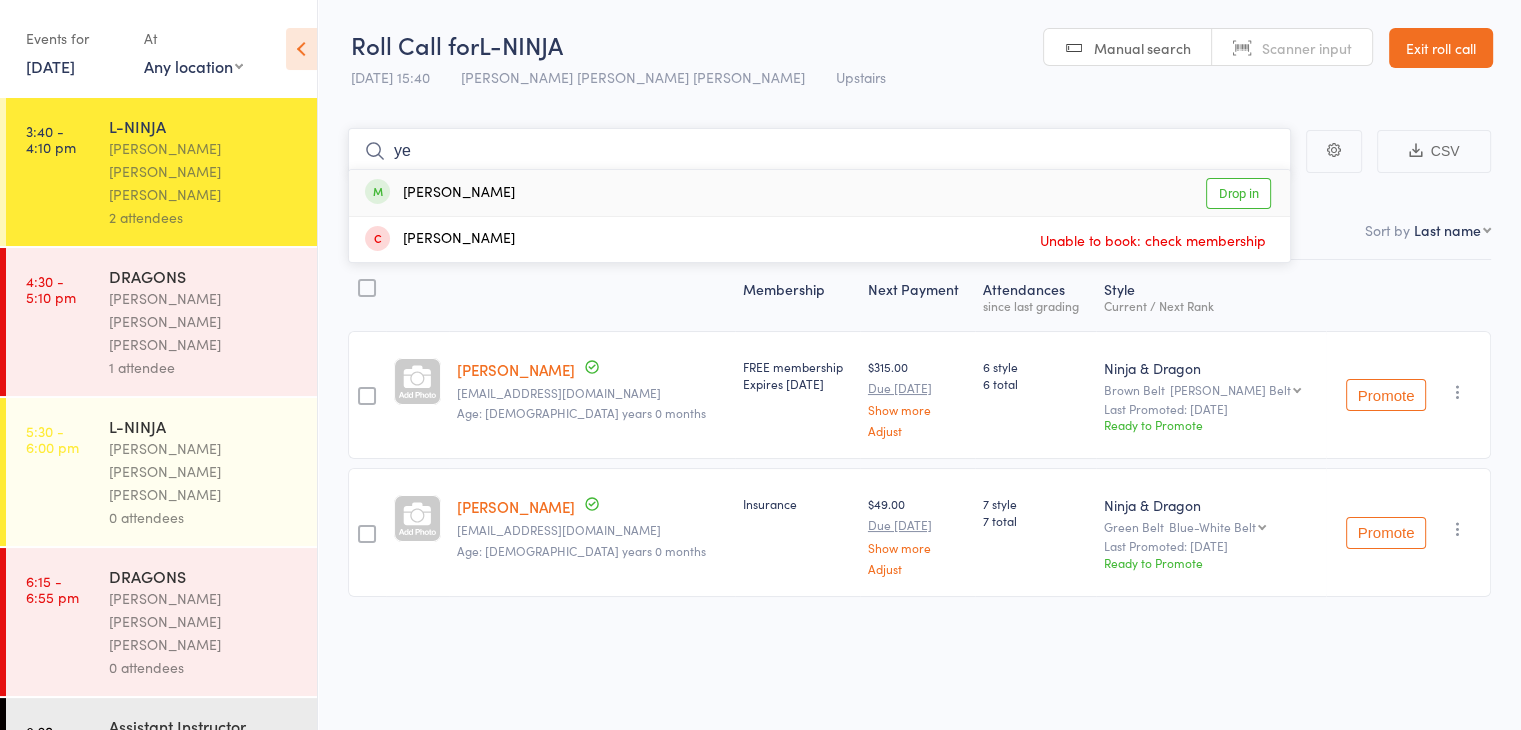 type on "y" 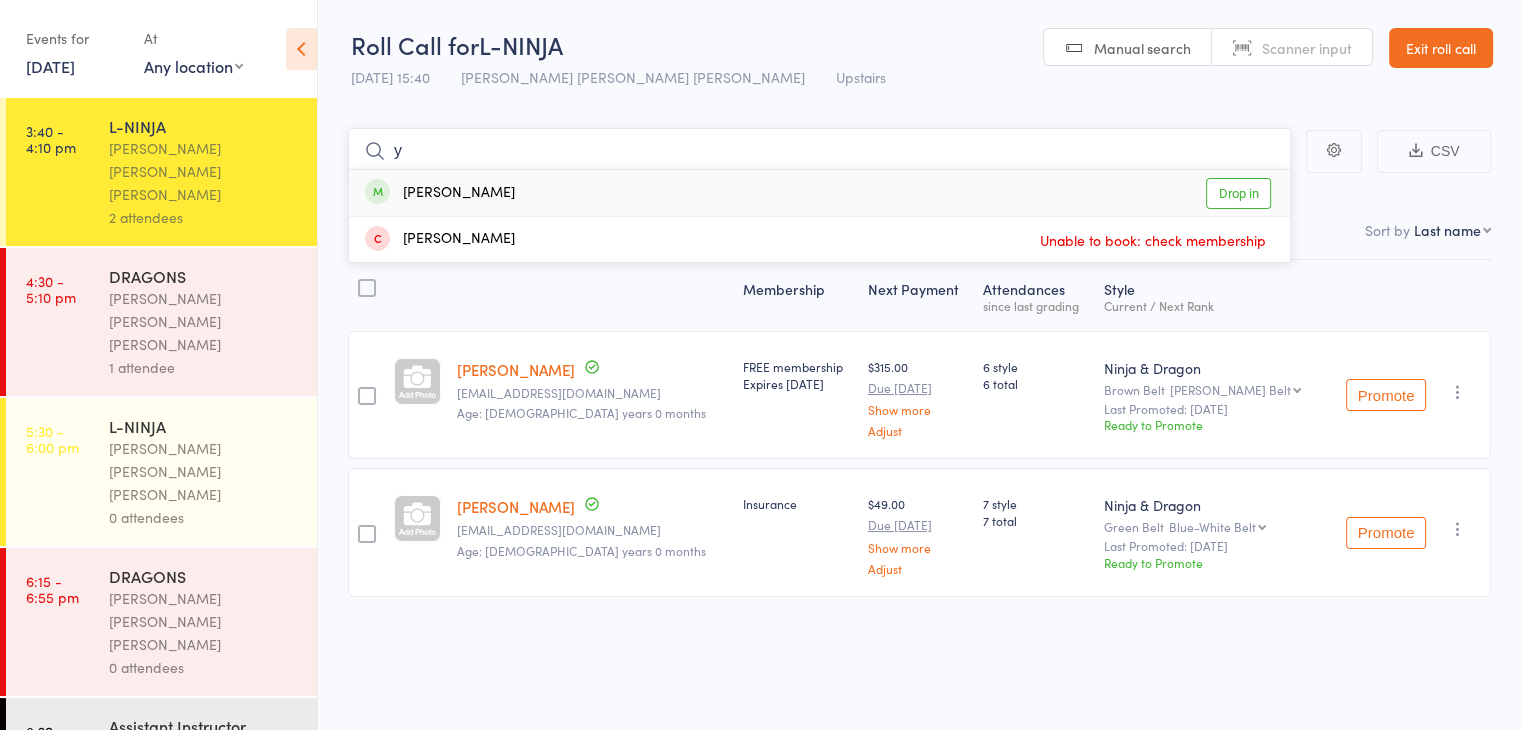 type 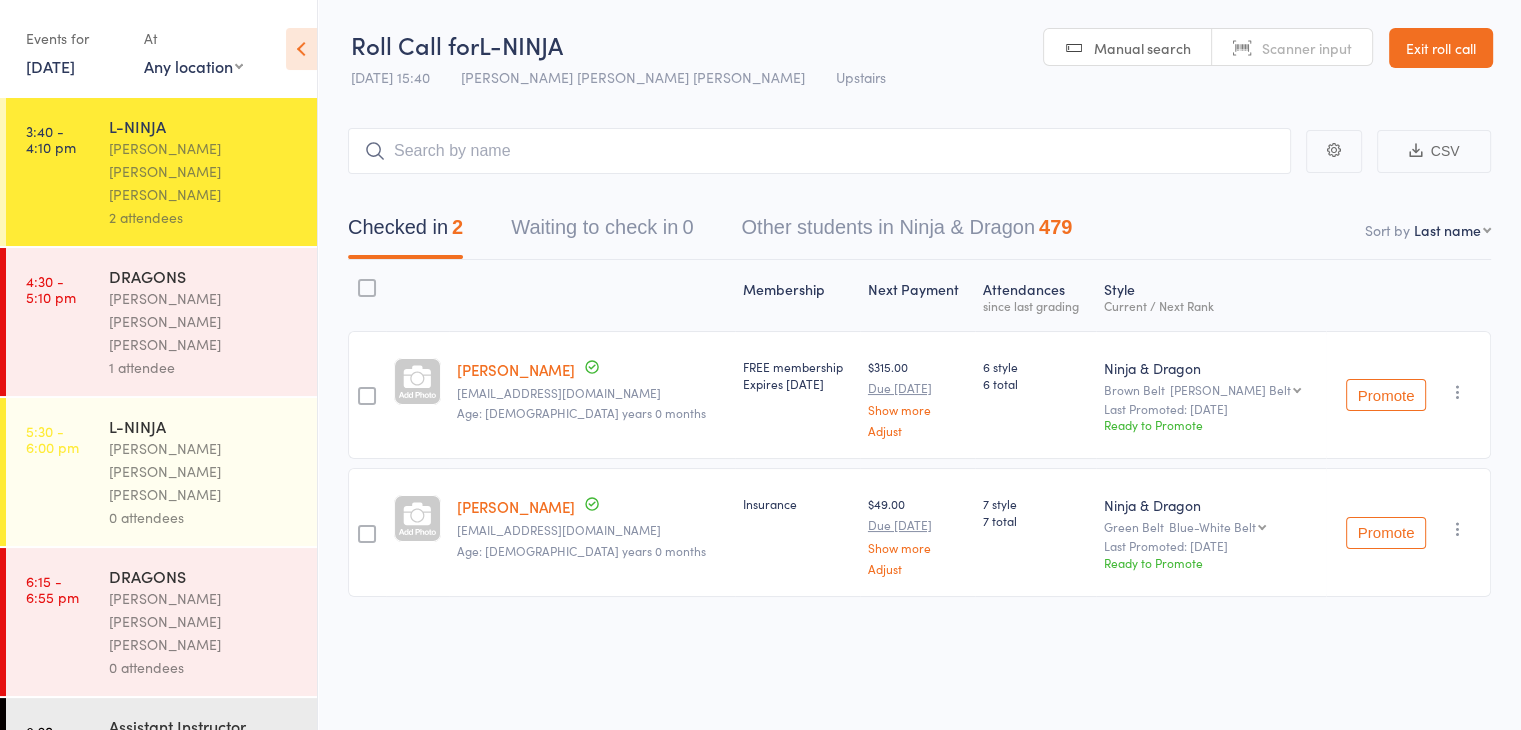 click on "DRAGONS [PERSON_NAME] [PERSON_NAME] [PERSON_NAME] 1 attendee" at bounding box center [213, 322] 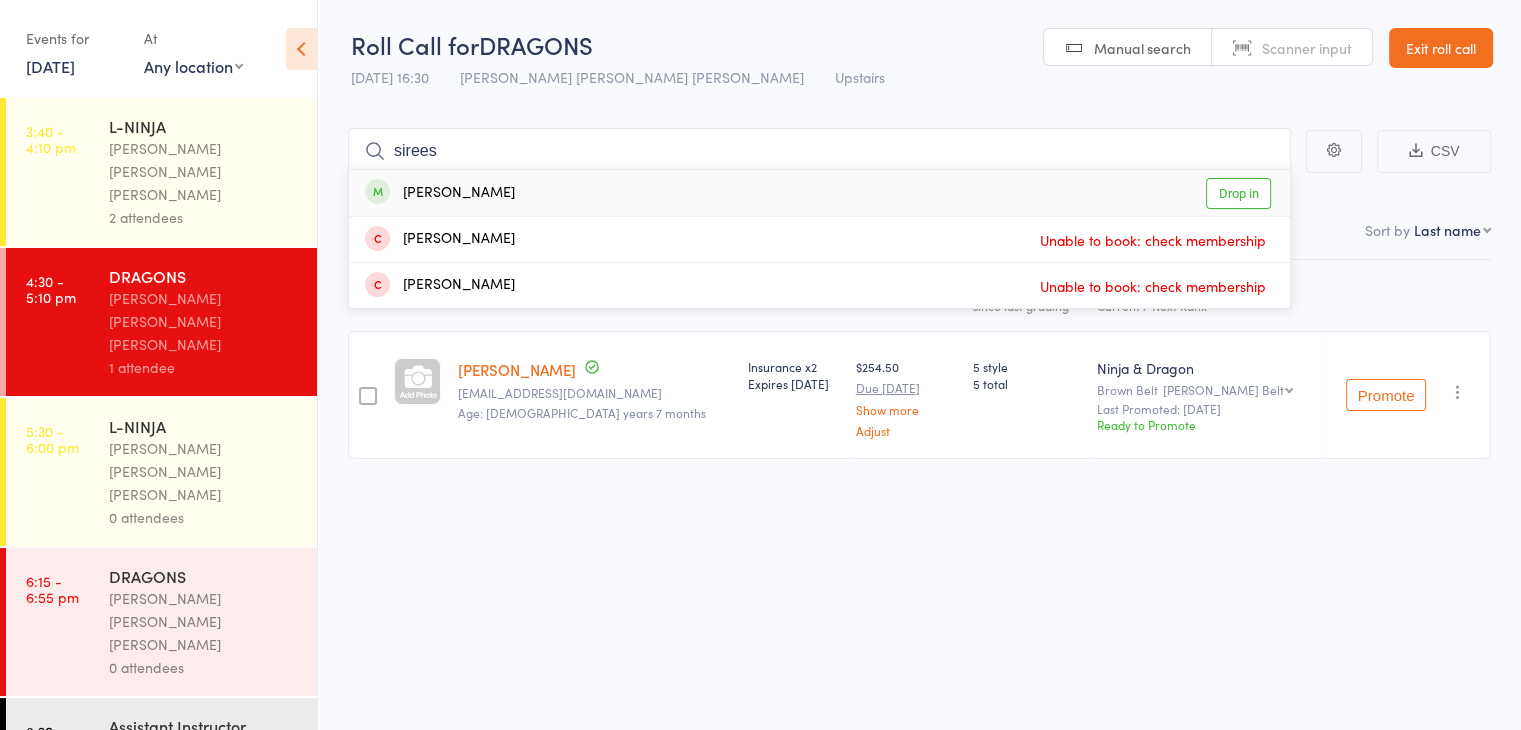 type on "sirees" 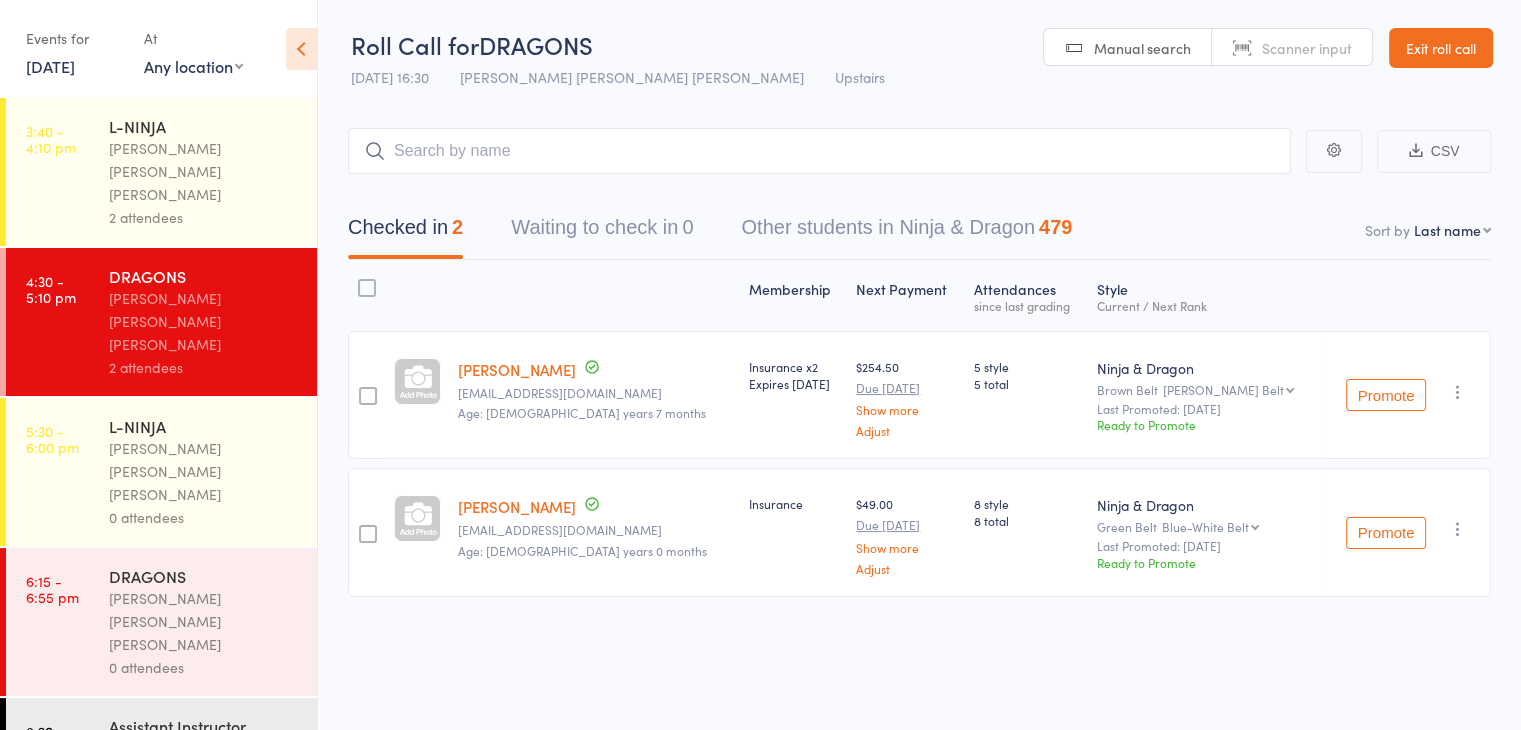 click at bounding box center [1458, 529] 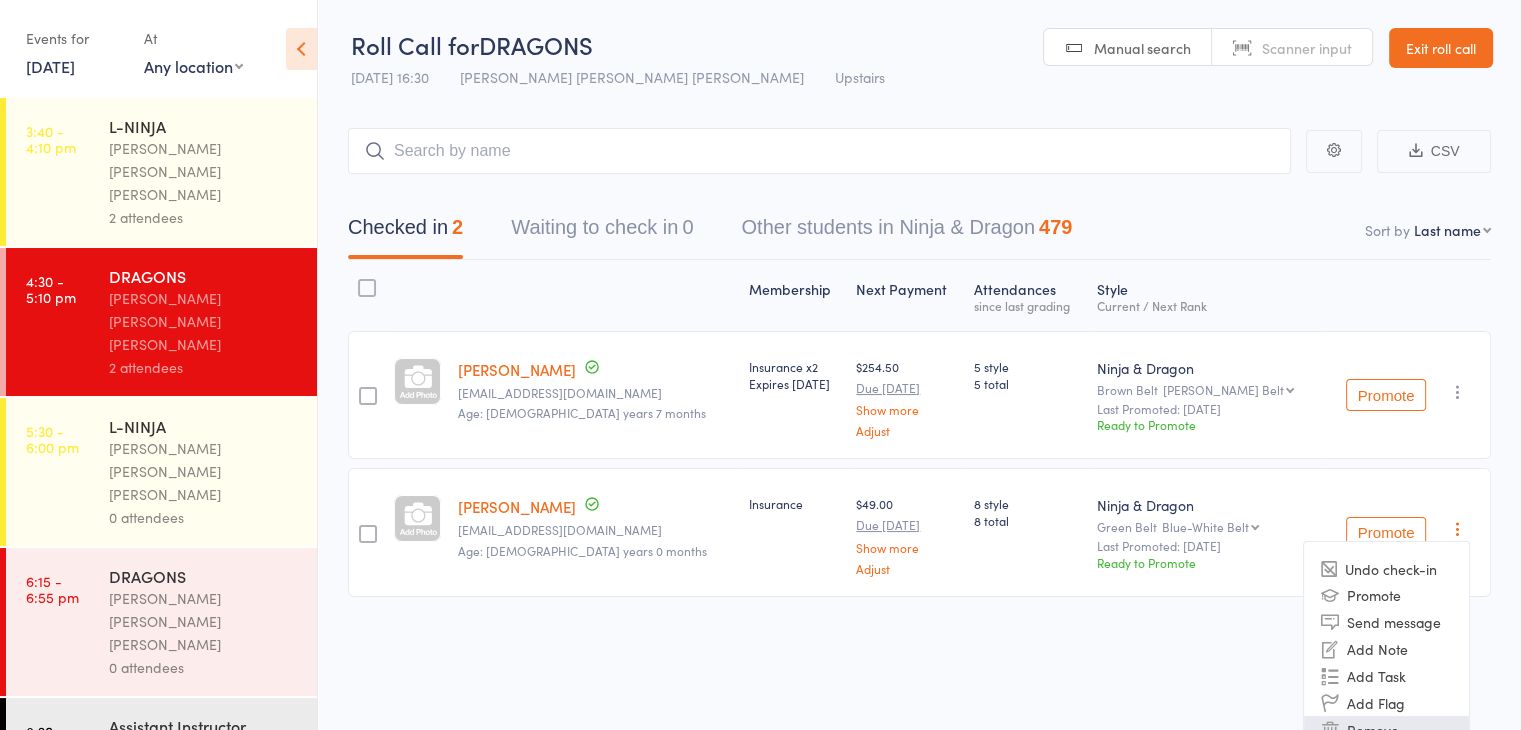 click on "Remove" at bounding box center (1386, 729) 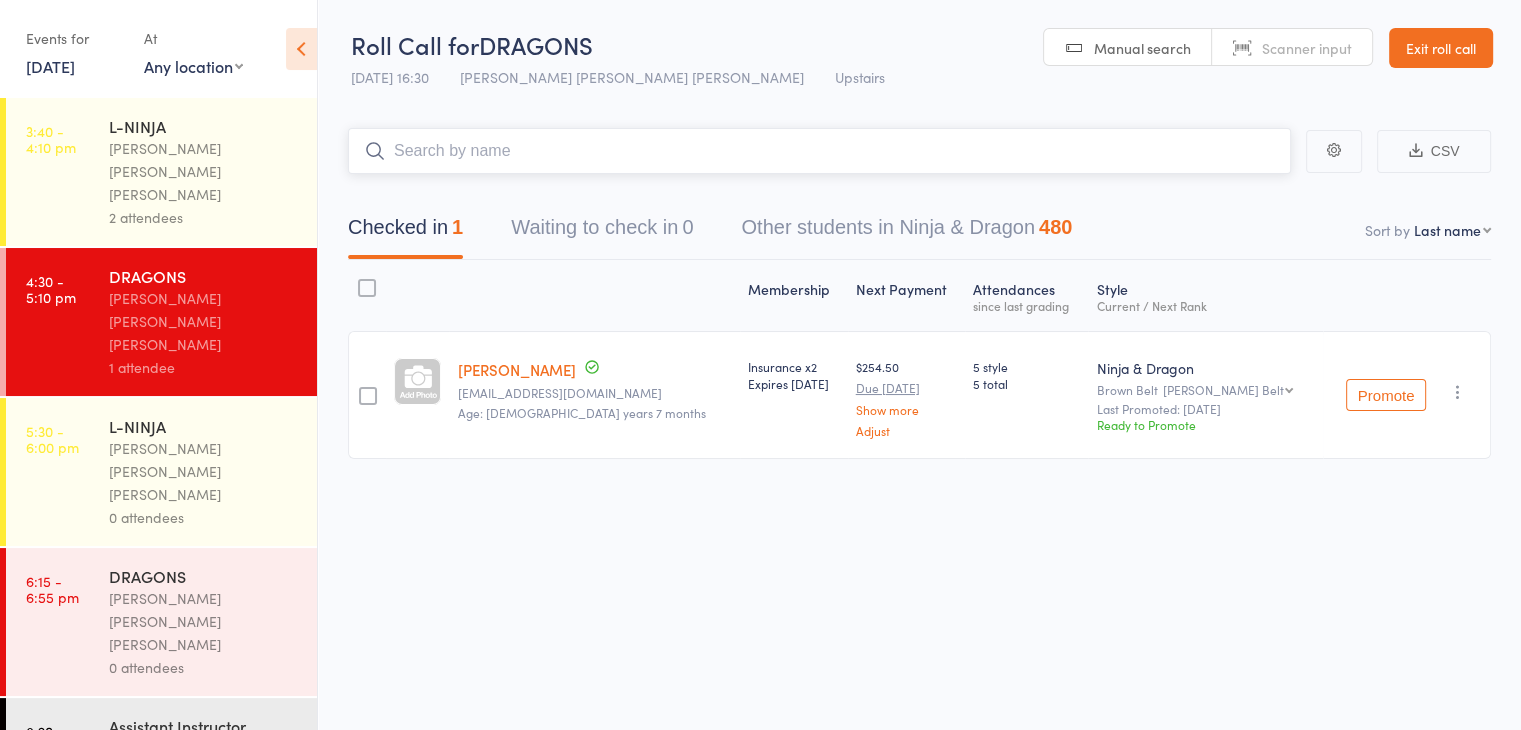 click at bounding box center [819, 151] 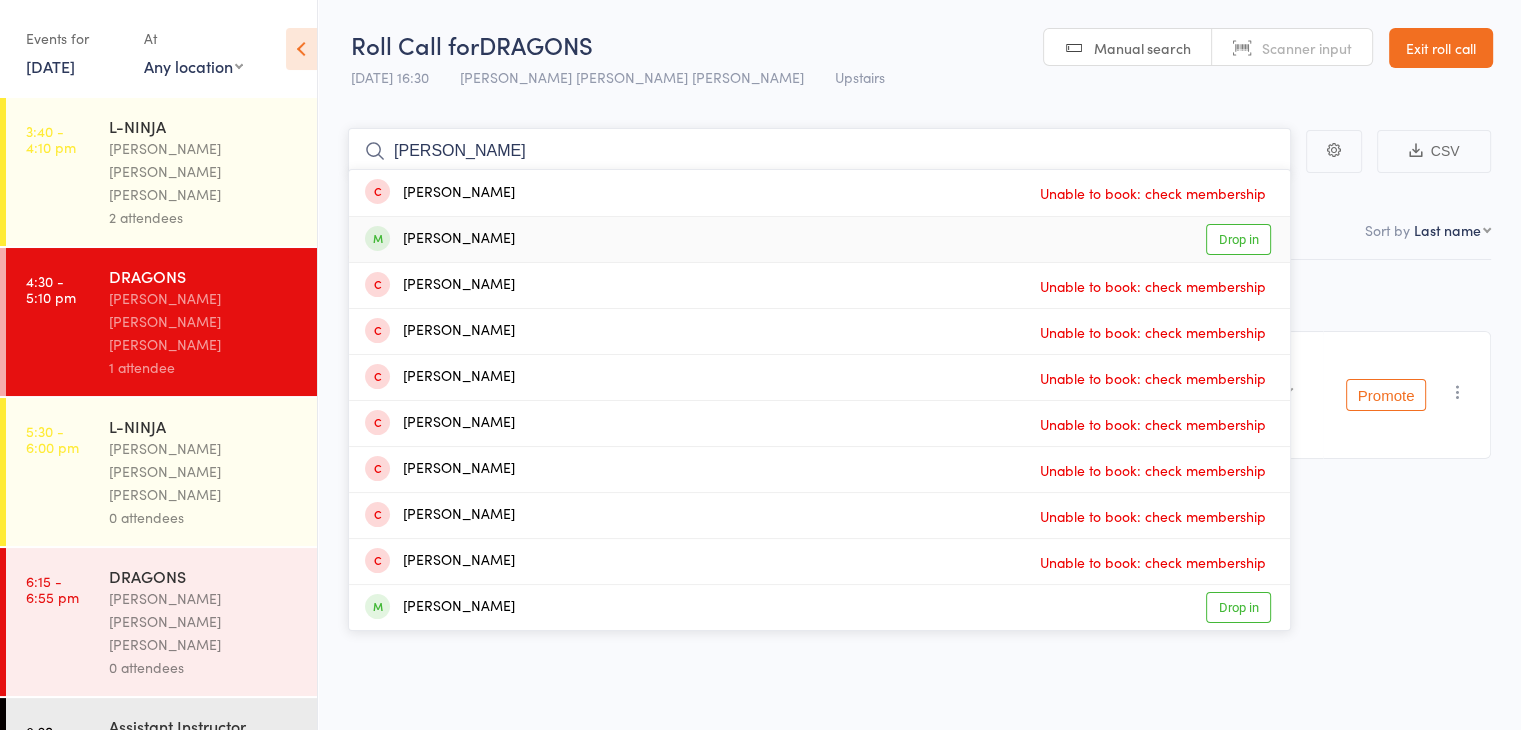 type on "[PERSON_NAME]" 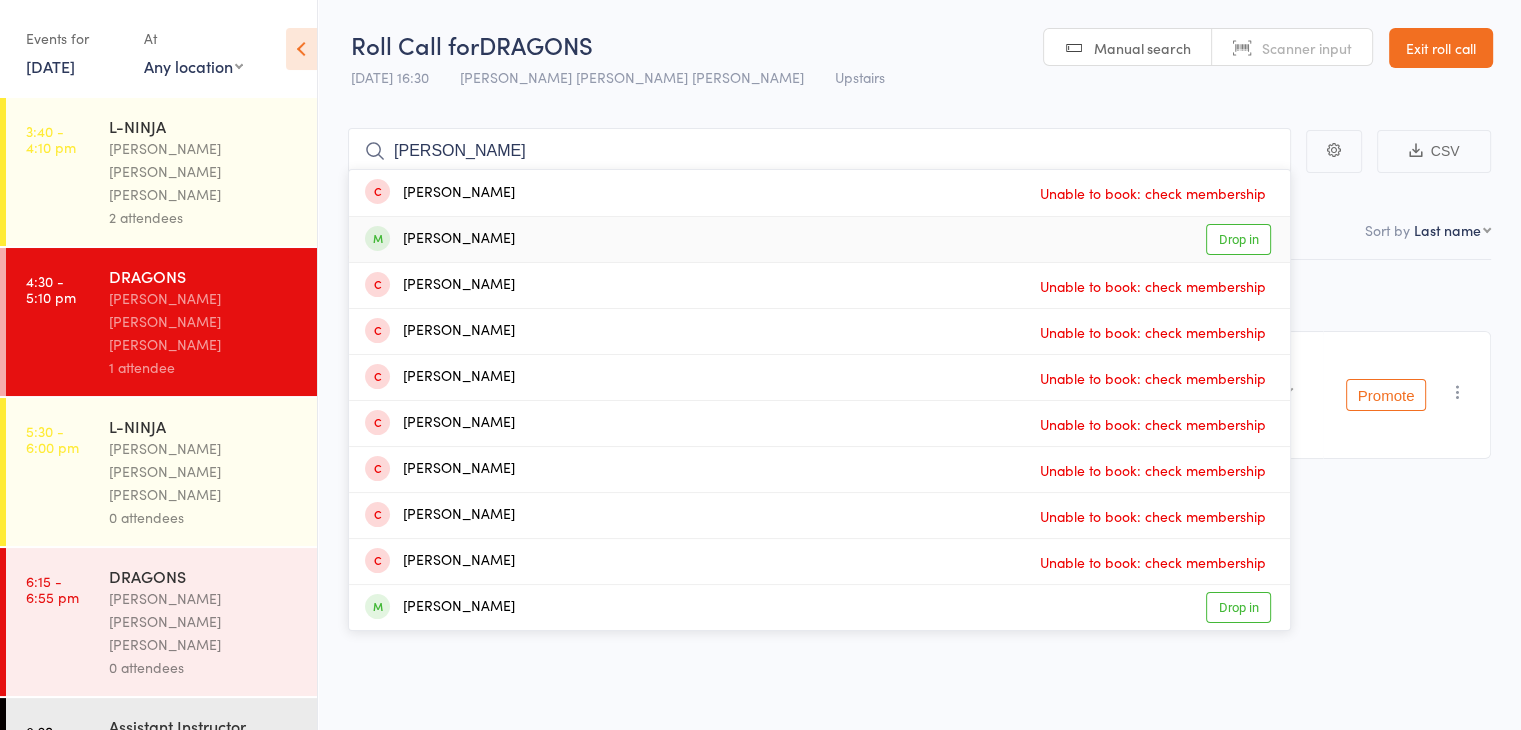 click on "Drop in" at bounding box center [1238, 239] 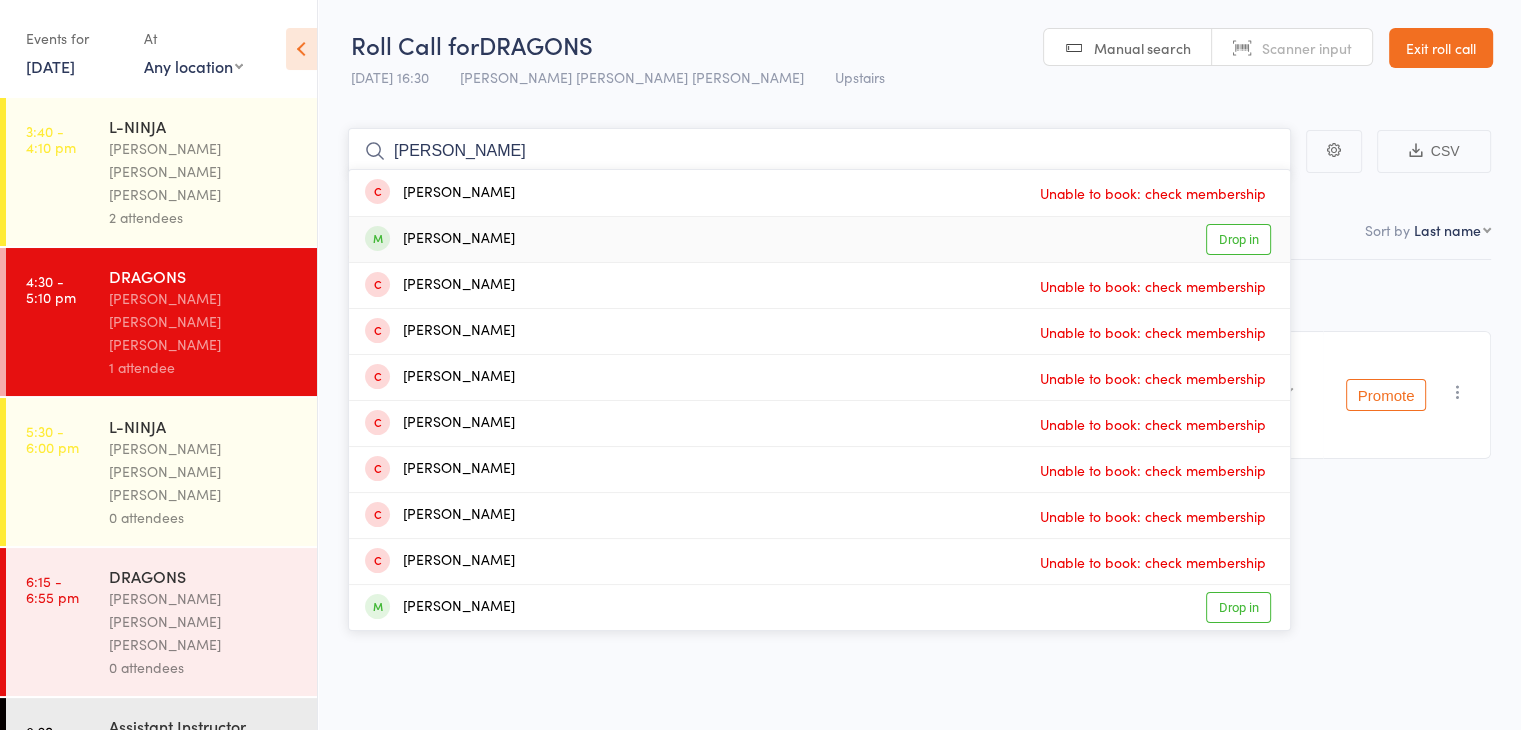 type 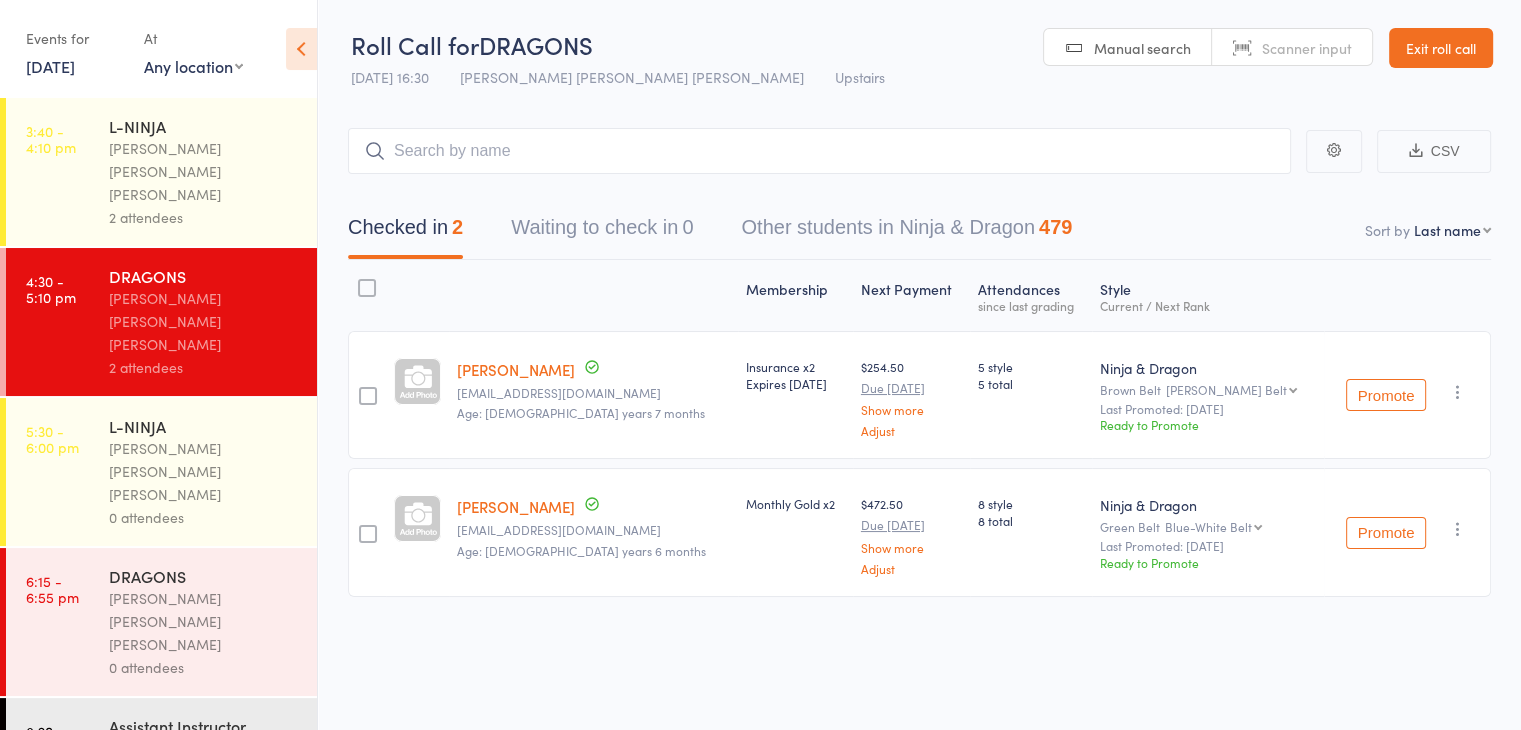 click on "[PERSON_NAME] [PERSON_NAME] [PERSON_NAME]" at bounding box center (204, 471) 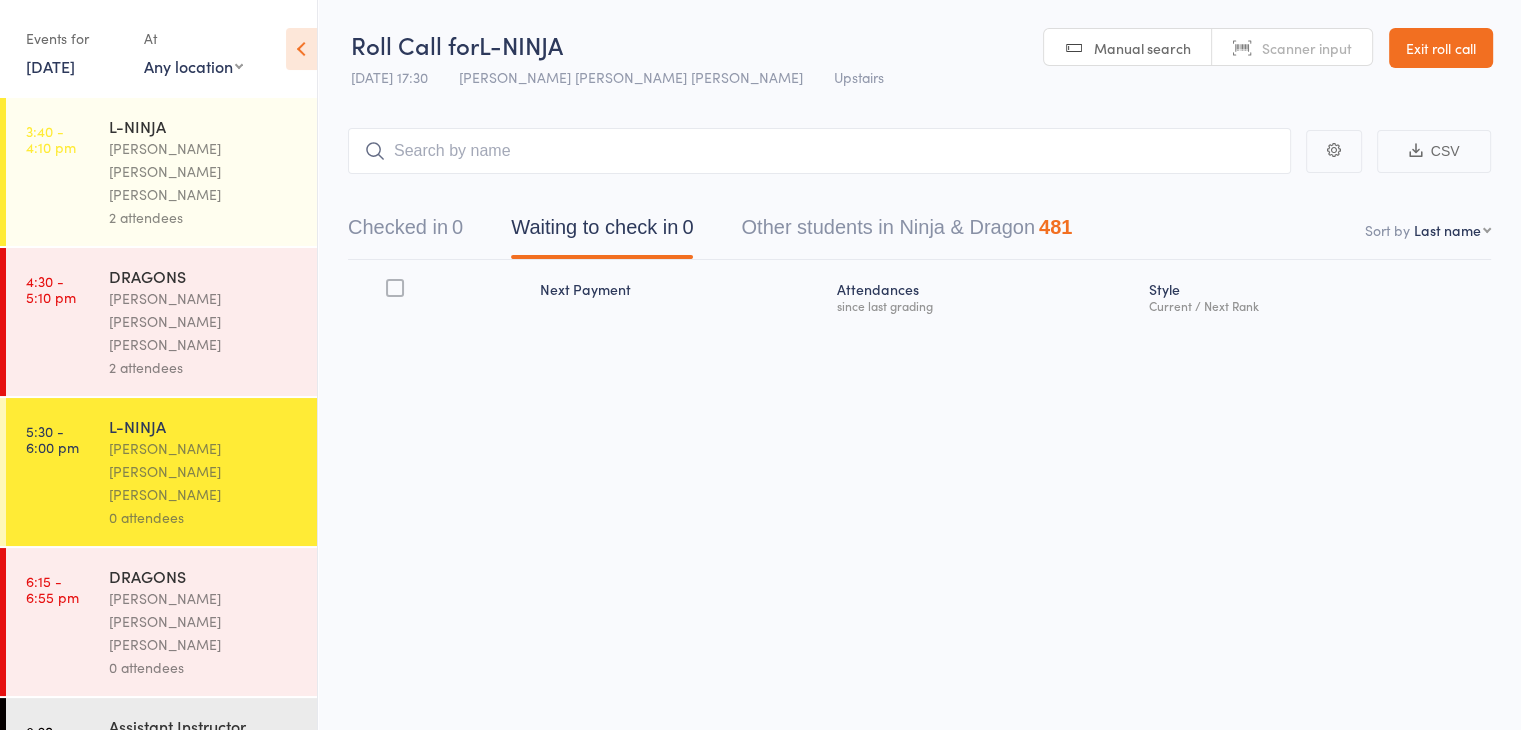 click on "Checked in  0" at bounding box center [405, 232] 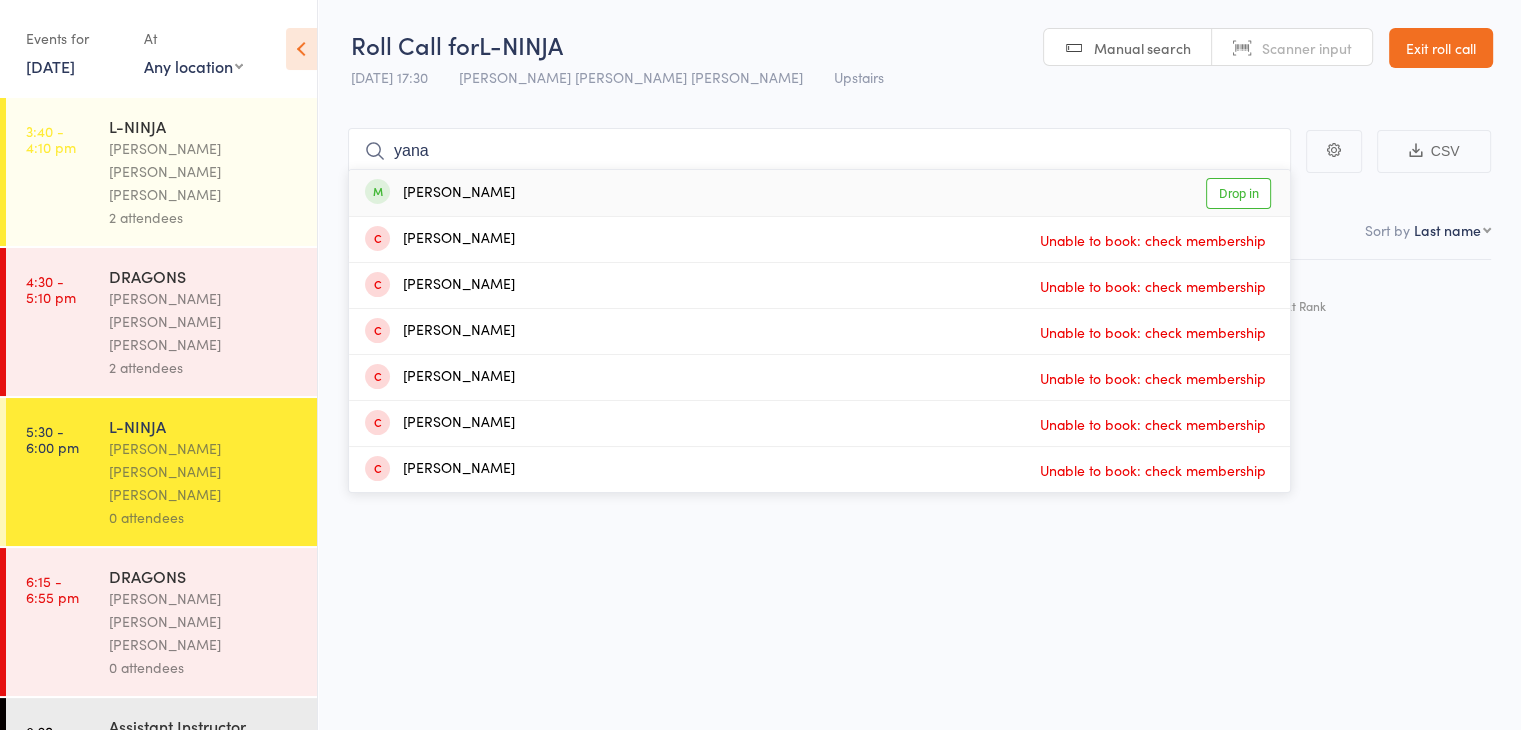 type on "yana" 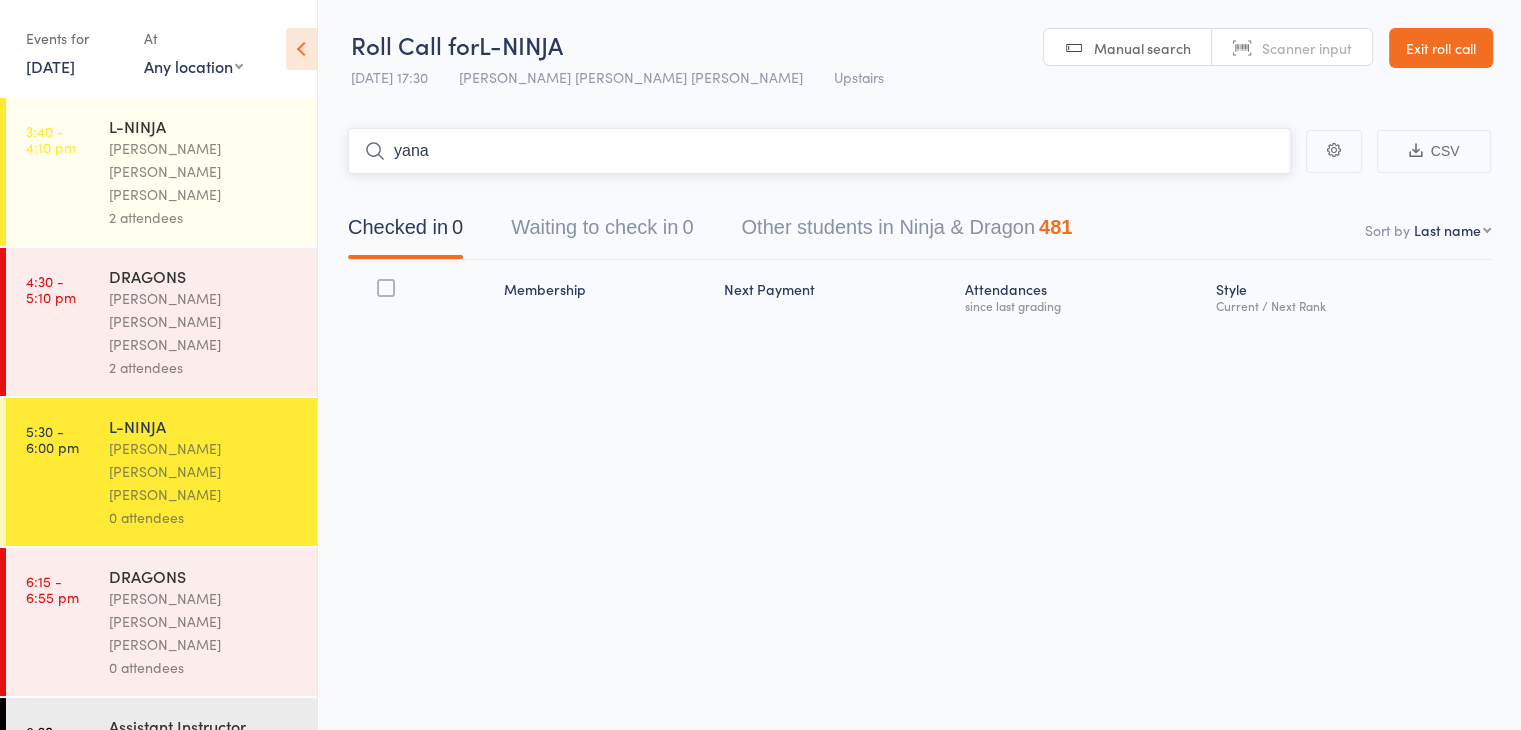 type 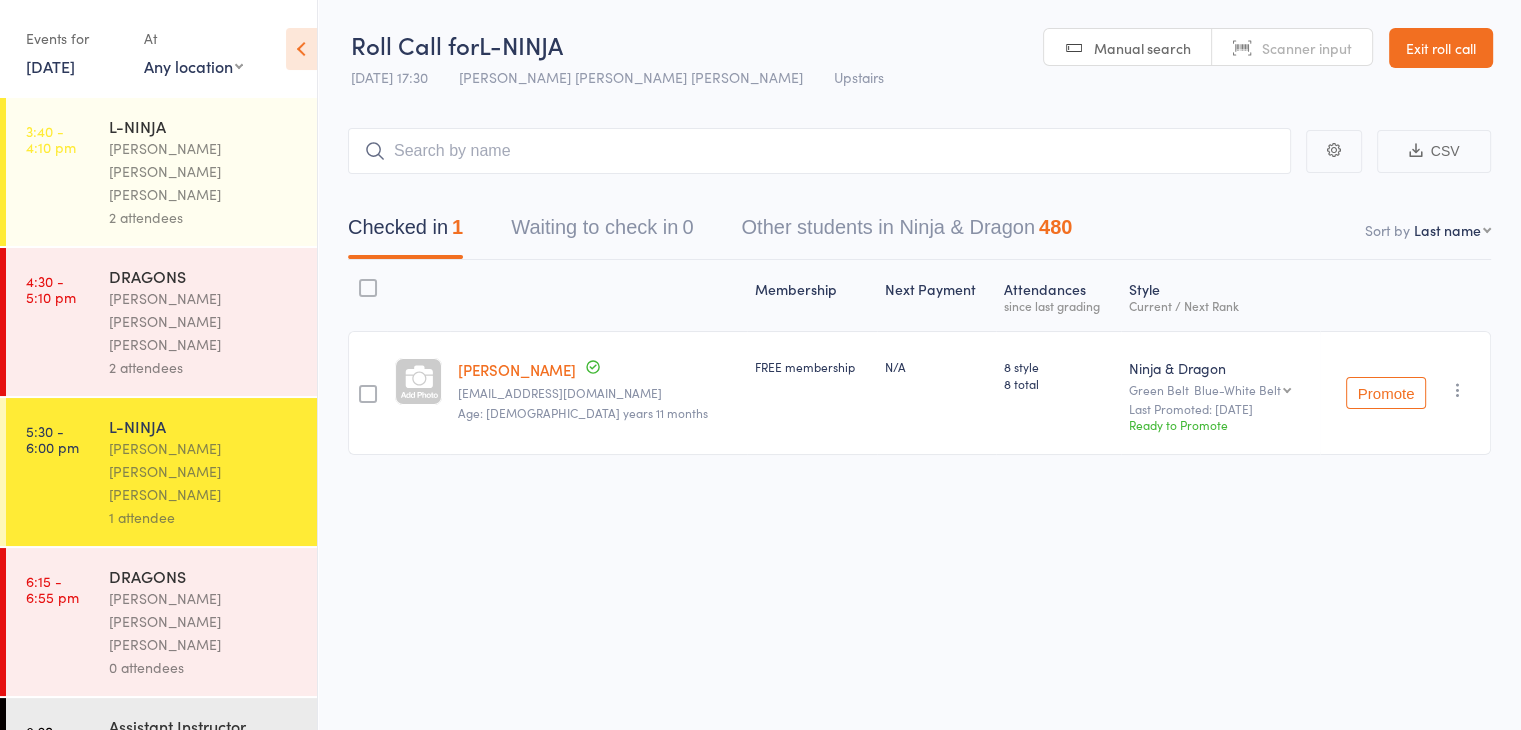 click on "4:30 - 5:10 pm DRAGONS [PERSON_NAME] [PERSON_NAME] [PERSON_NAME] 2 attendees" at bounding box center (161, 322) 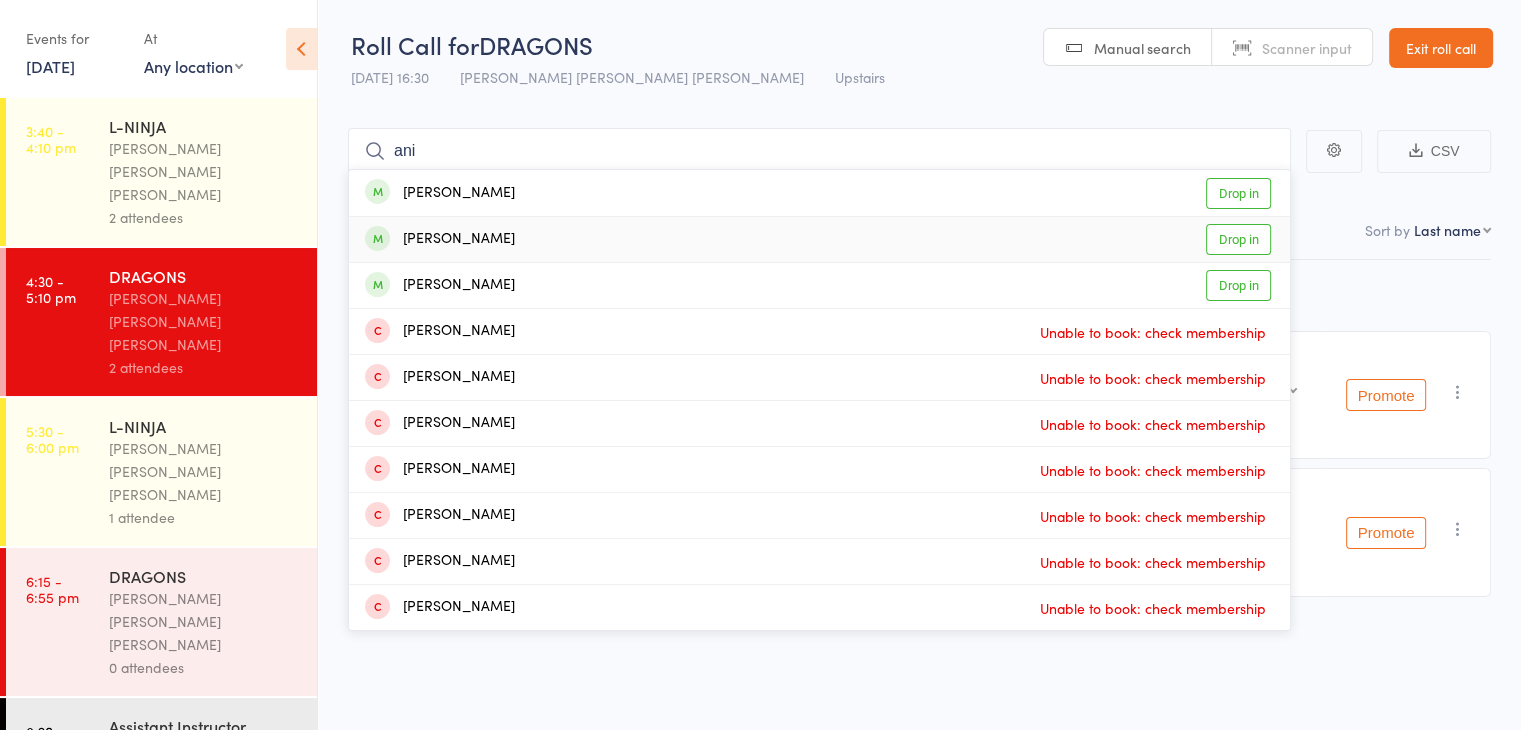 type on "ani" 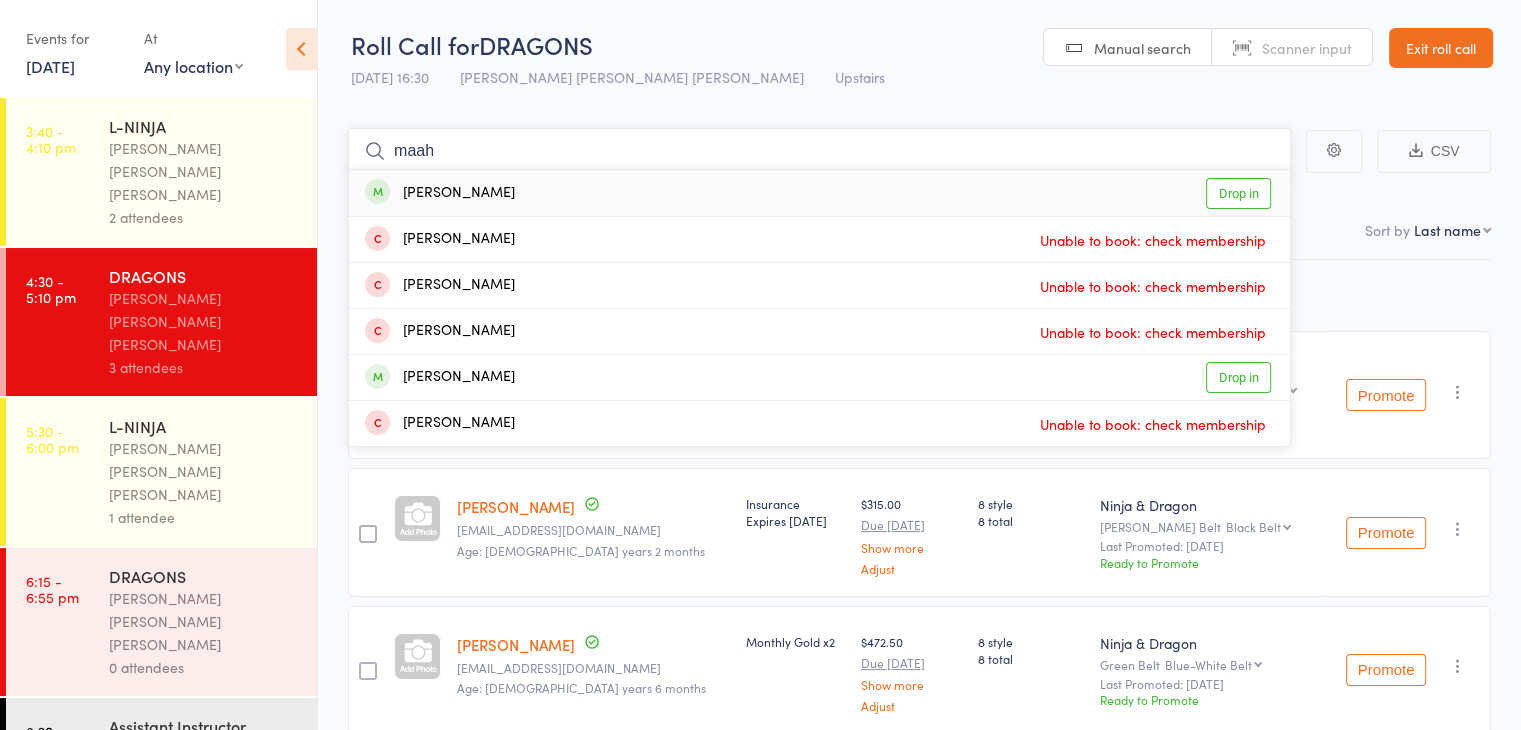 type on "maah" 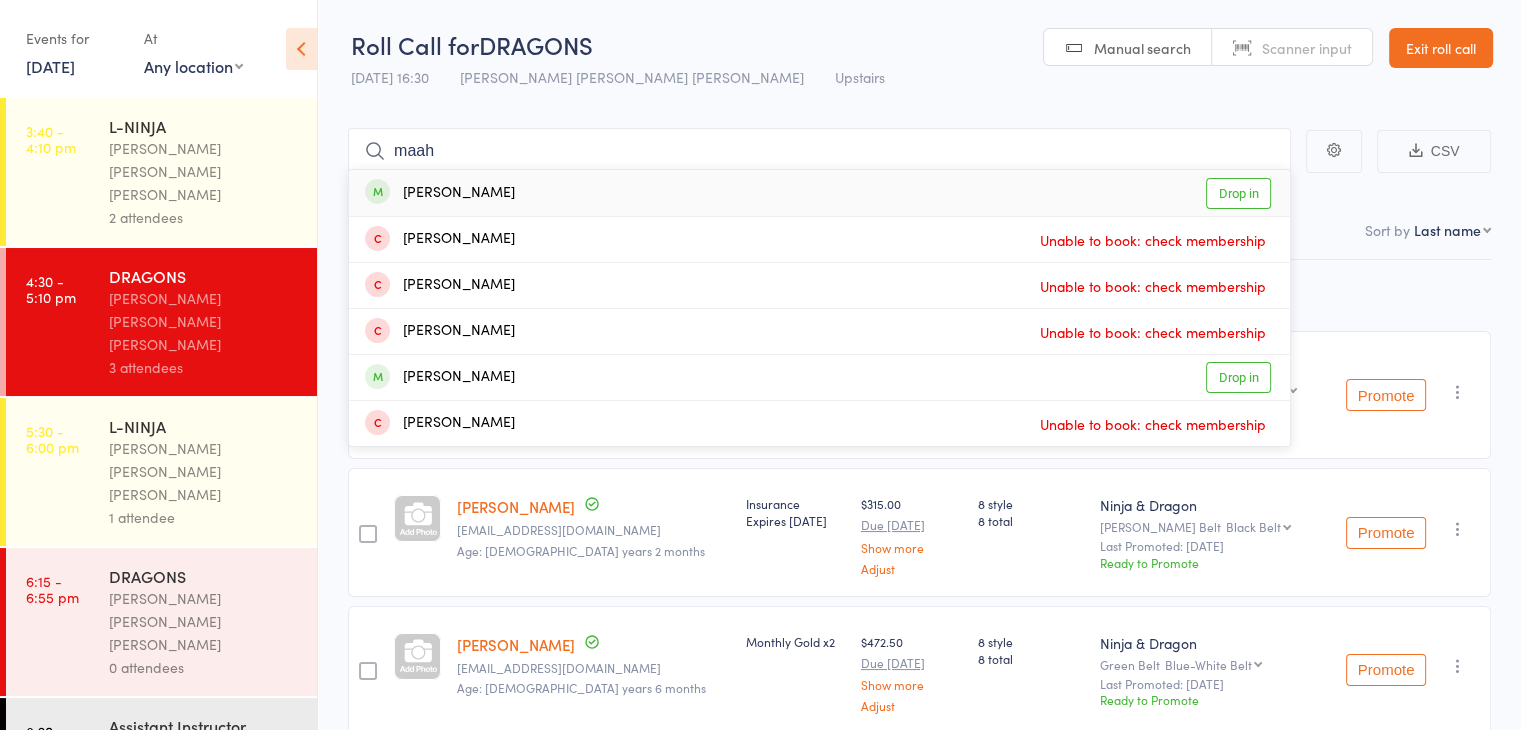 click on "Drop in" at bounding box center [1238, 193] 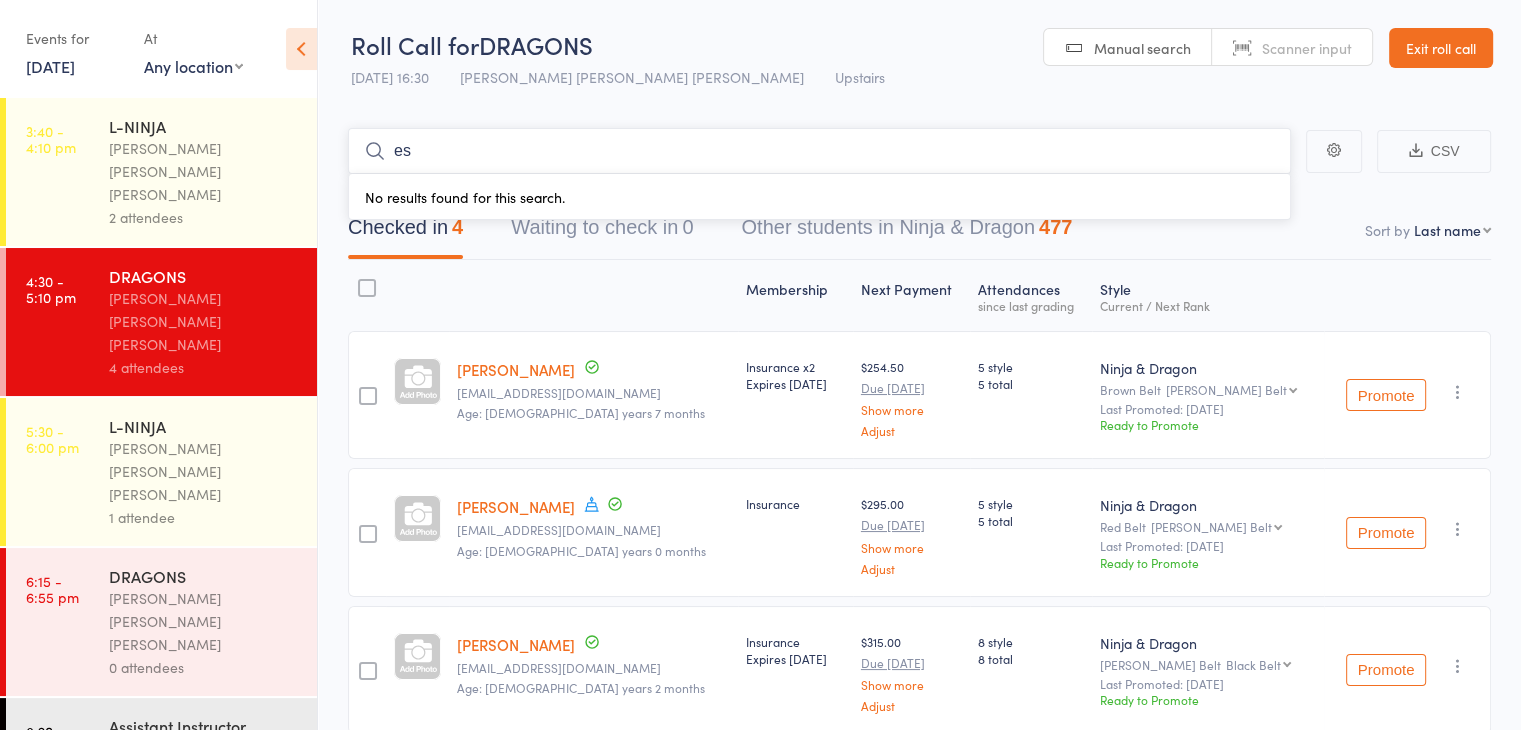 type on "e" 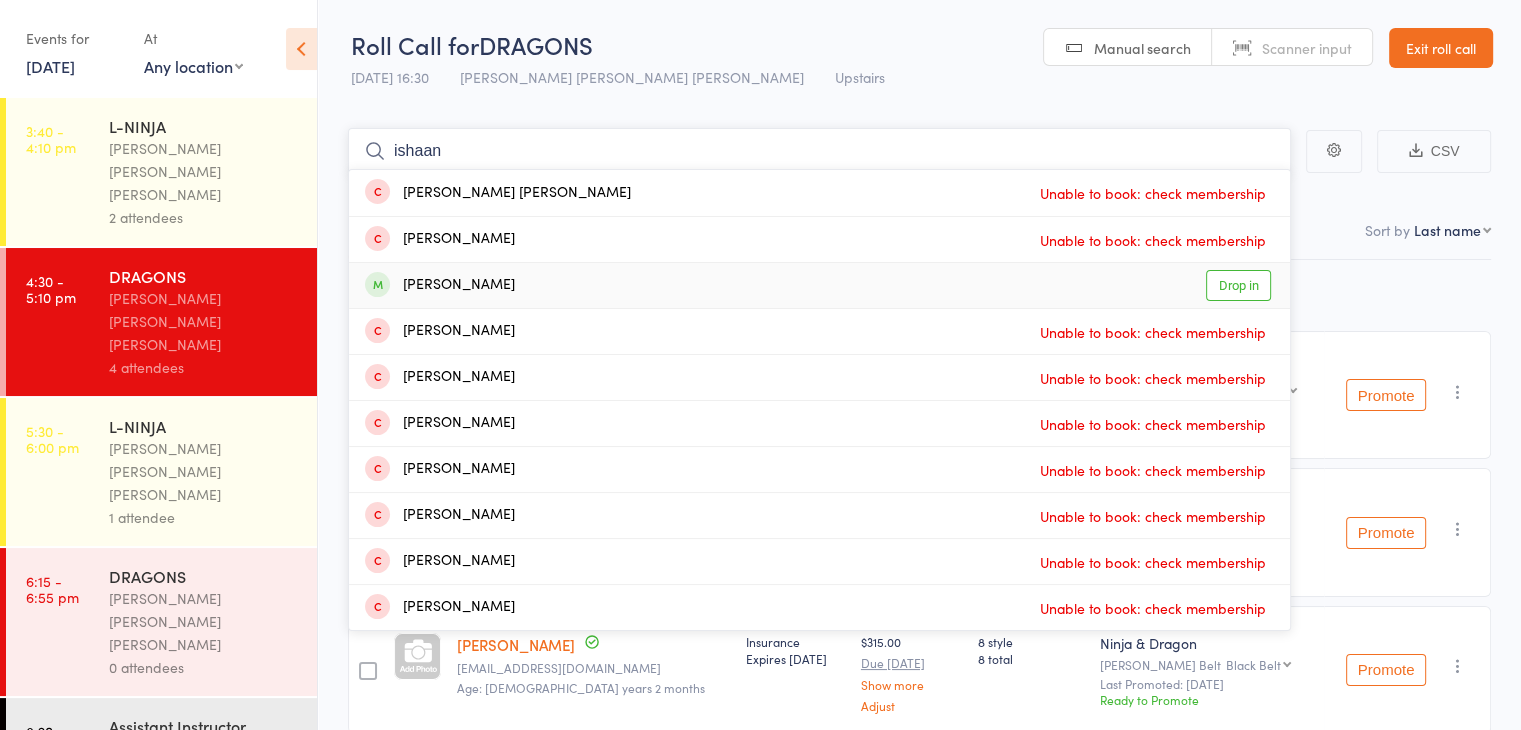 type on "ishaan" 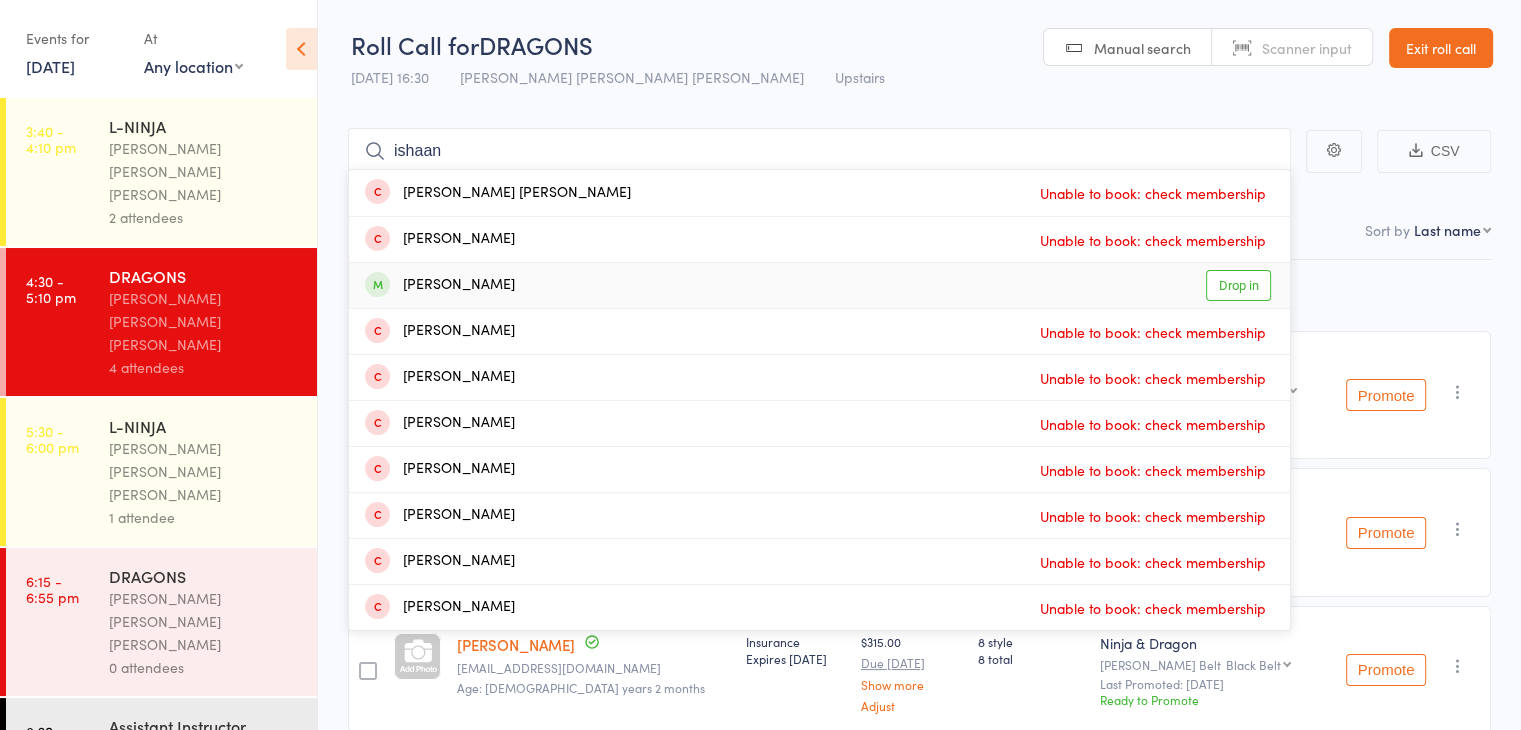click on "Drop in" at bounding box center [1238, 285] 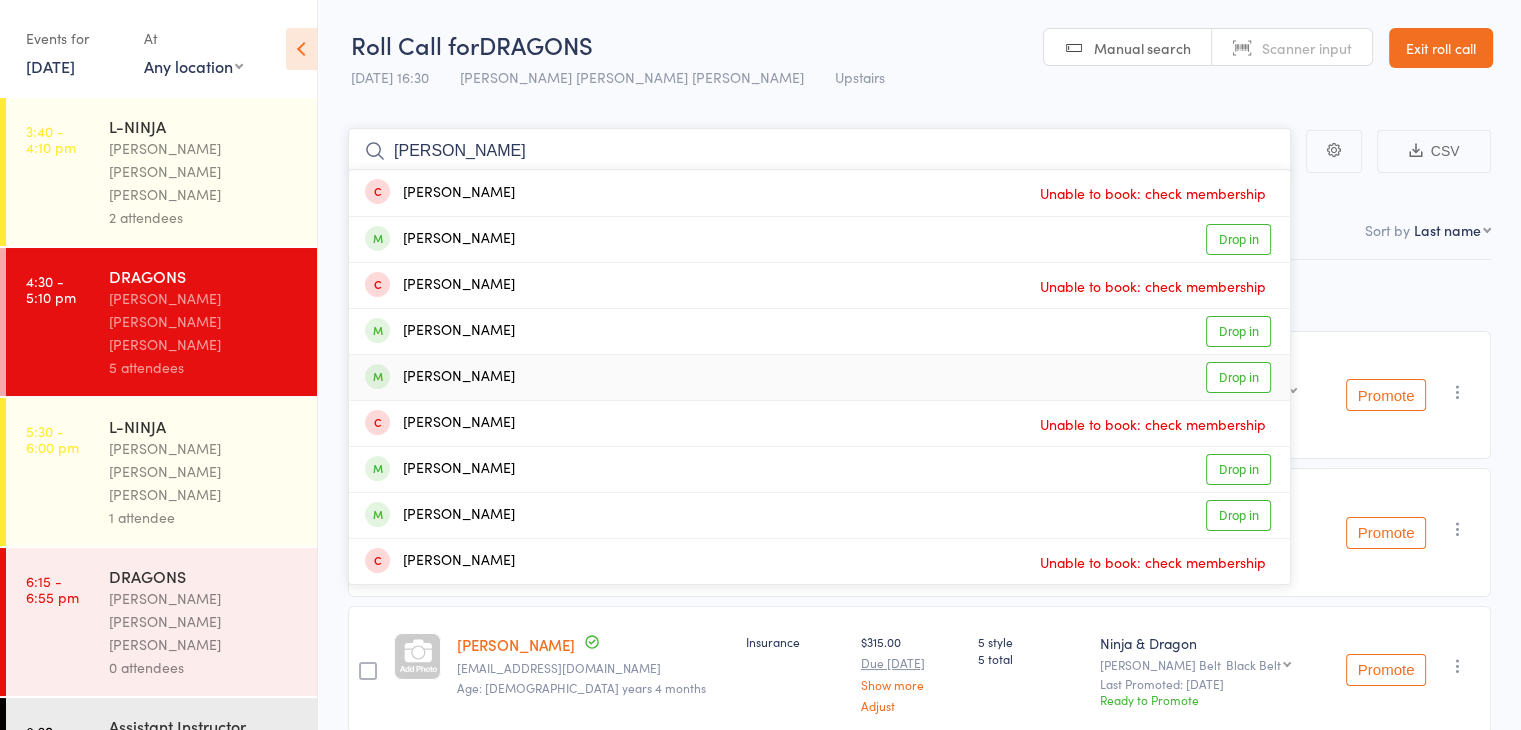 type on "[PERSON_NAME]" 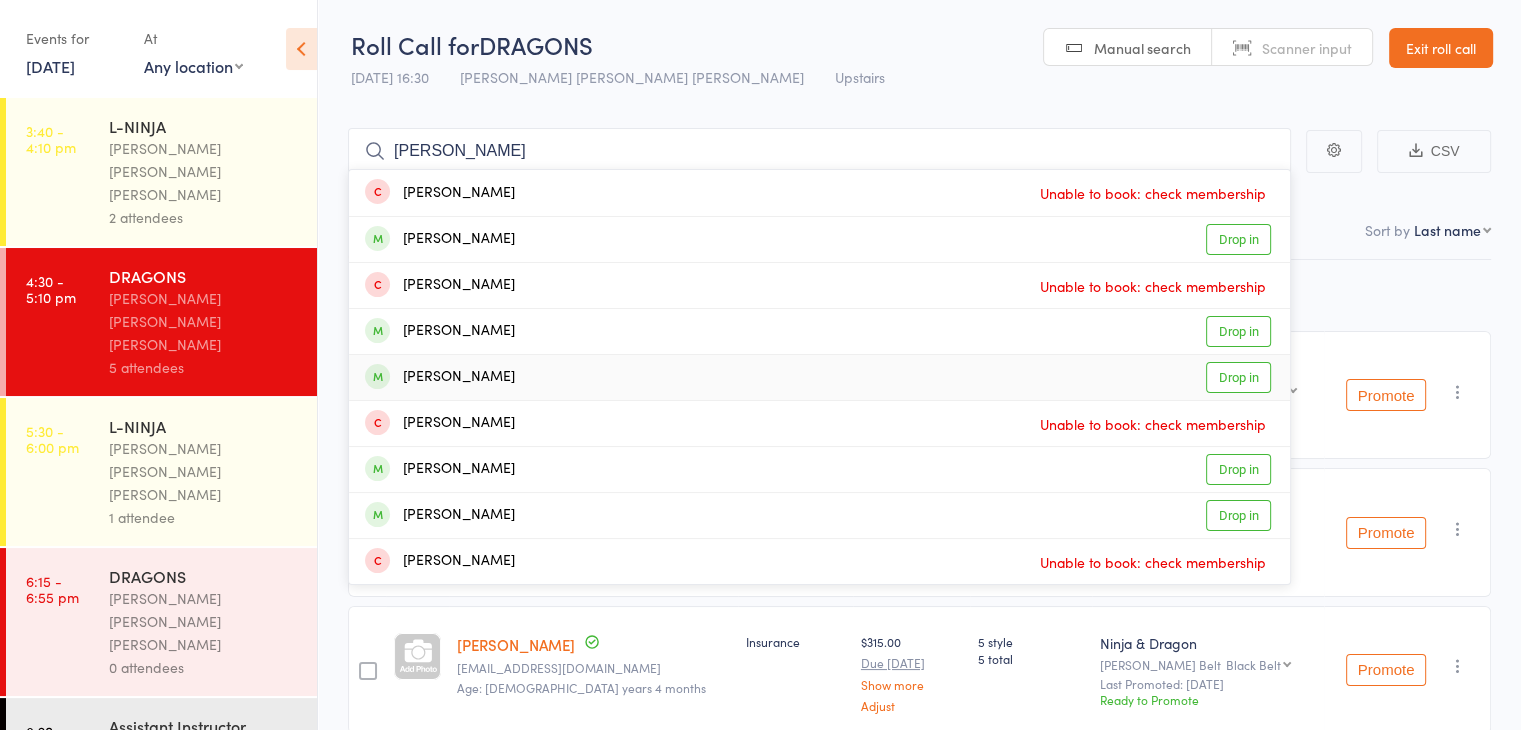 click on "Drop in" at bounding box center [1238, 377] 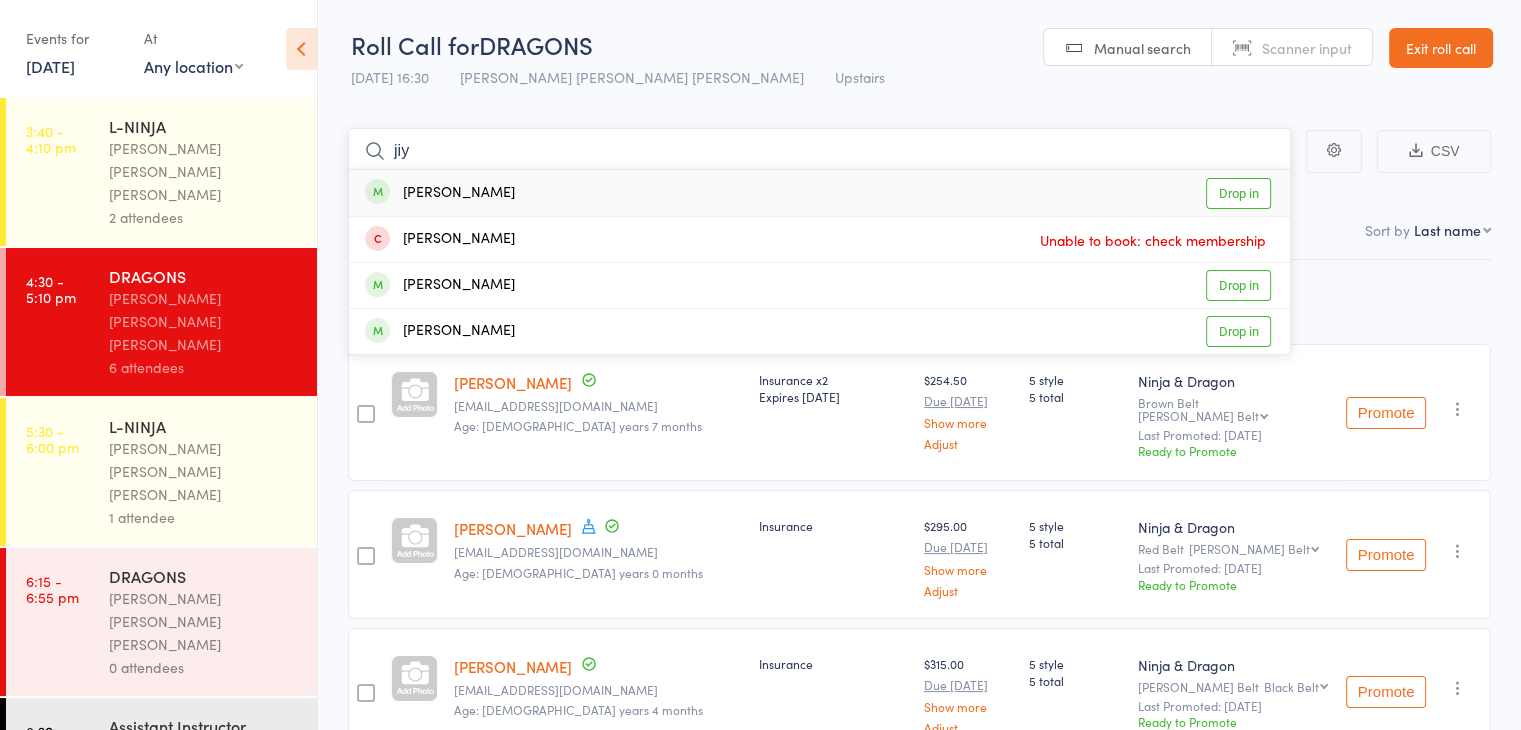 type on "jiy" 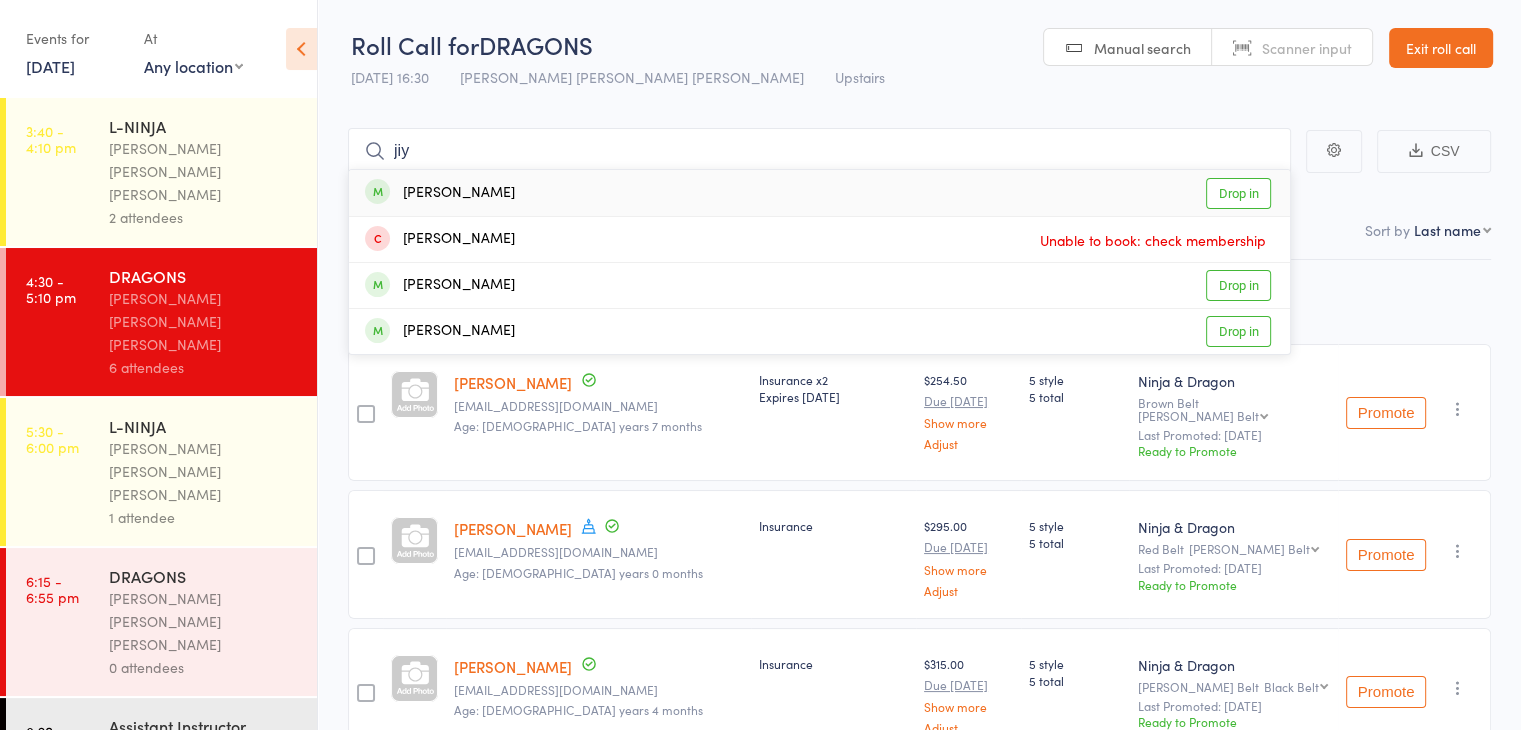 click on "Drop in" at bounding box center [1238, 193] 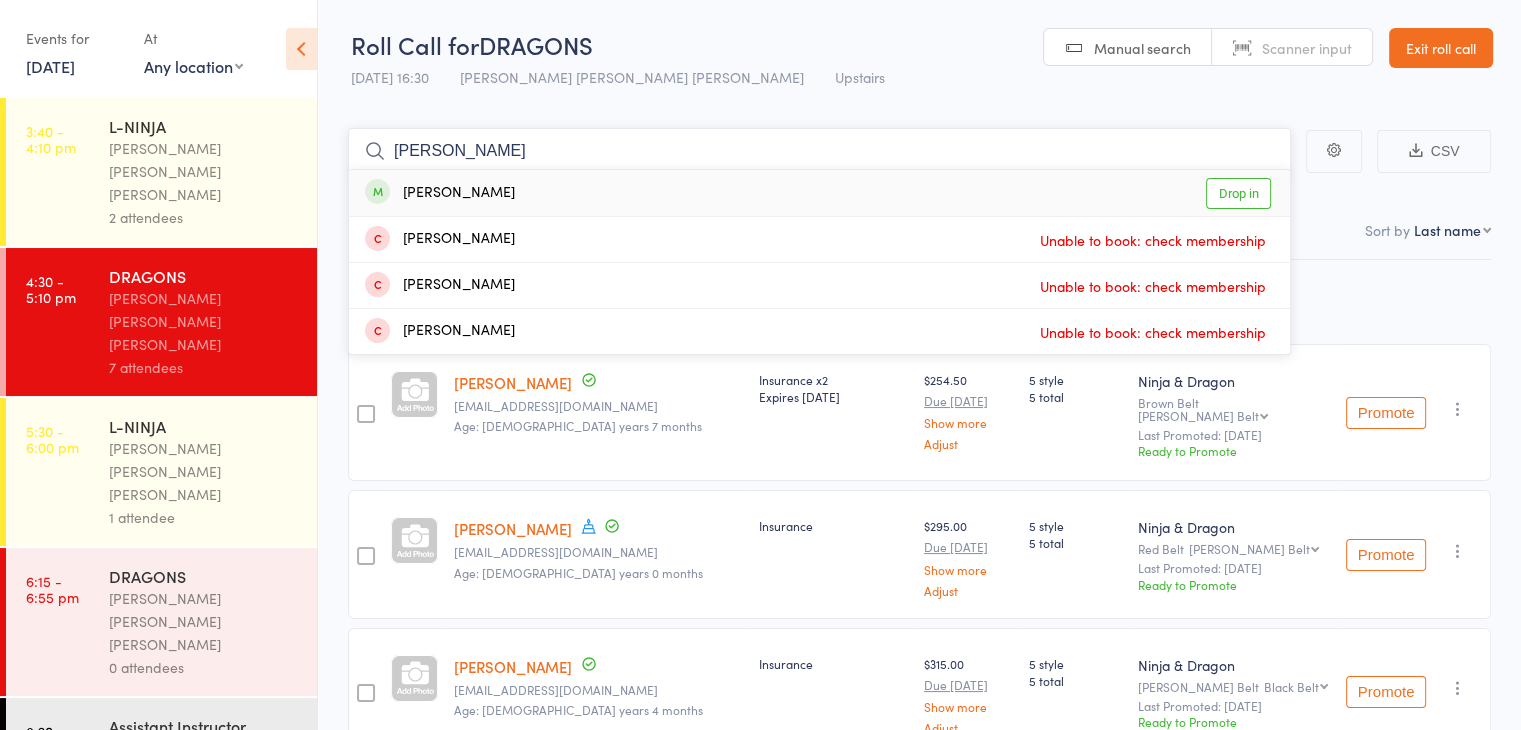 type on "[PERSON_NAME]" 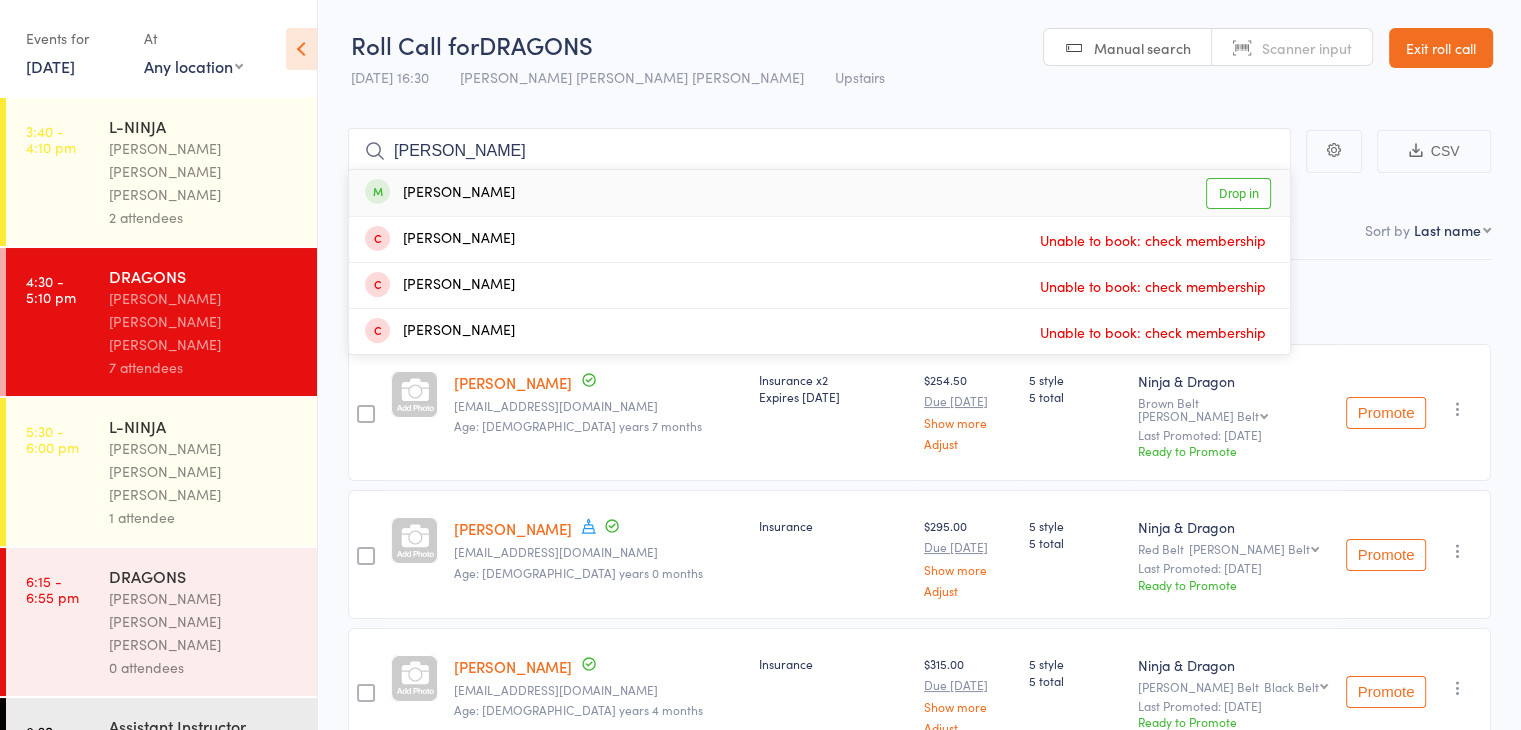 click on "[PERSON_NAME] Drop in" at bounding box center [819, 193] 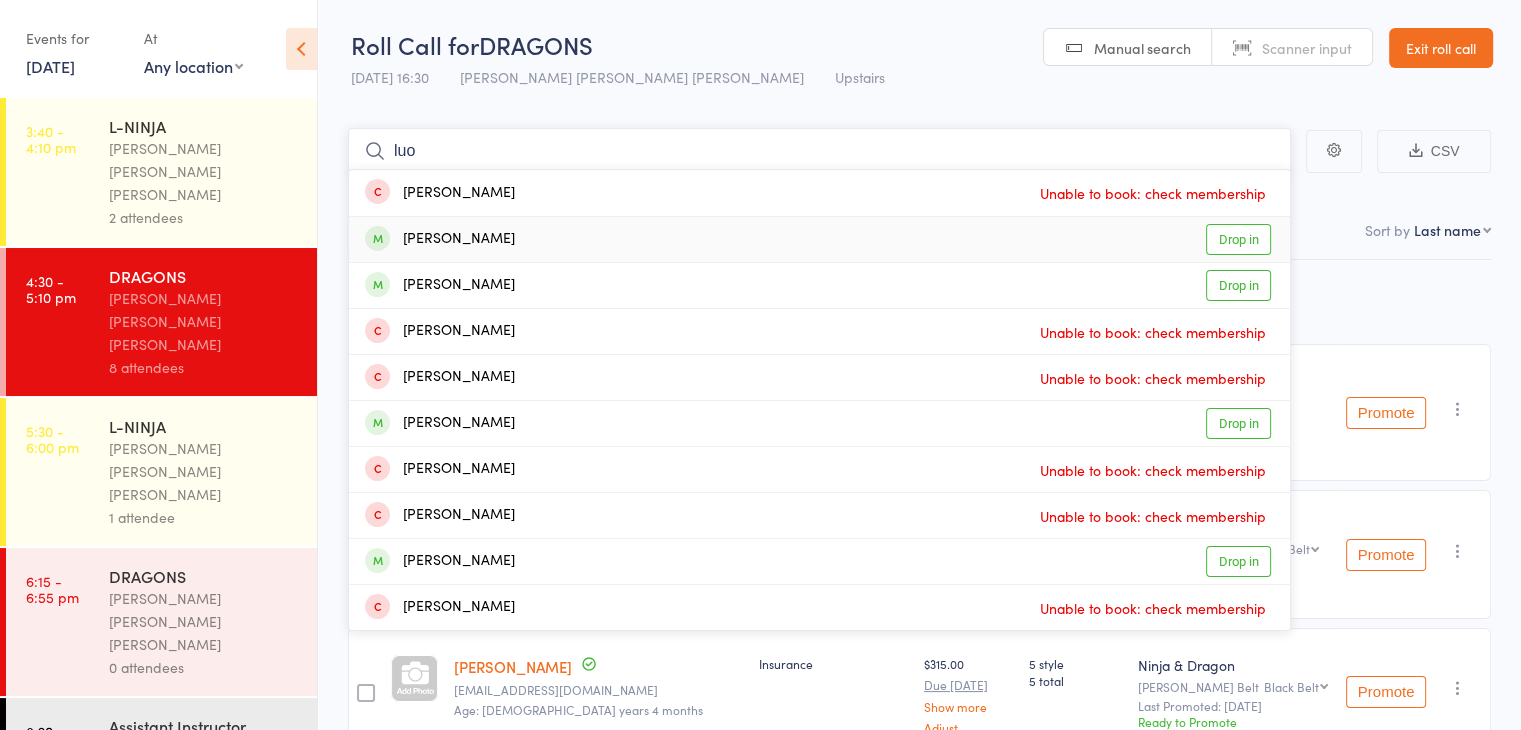 type on "luo" 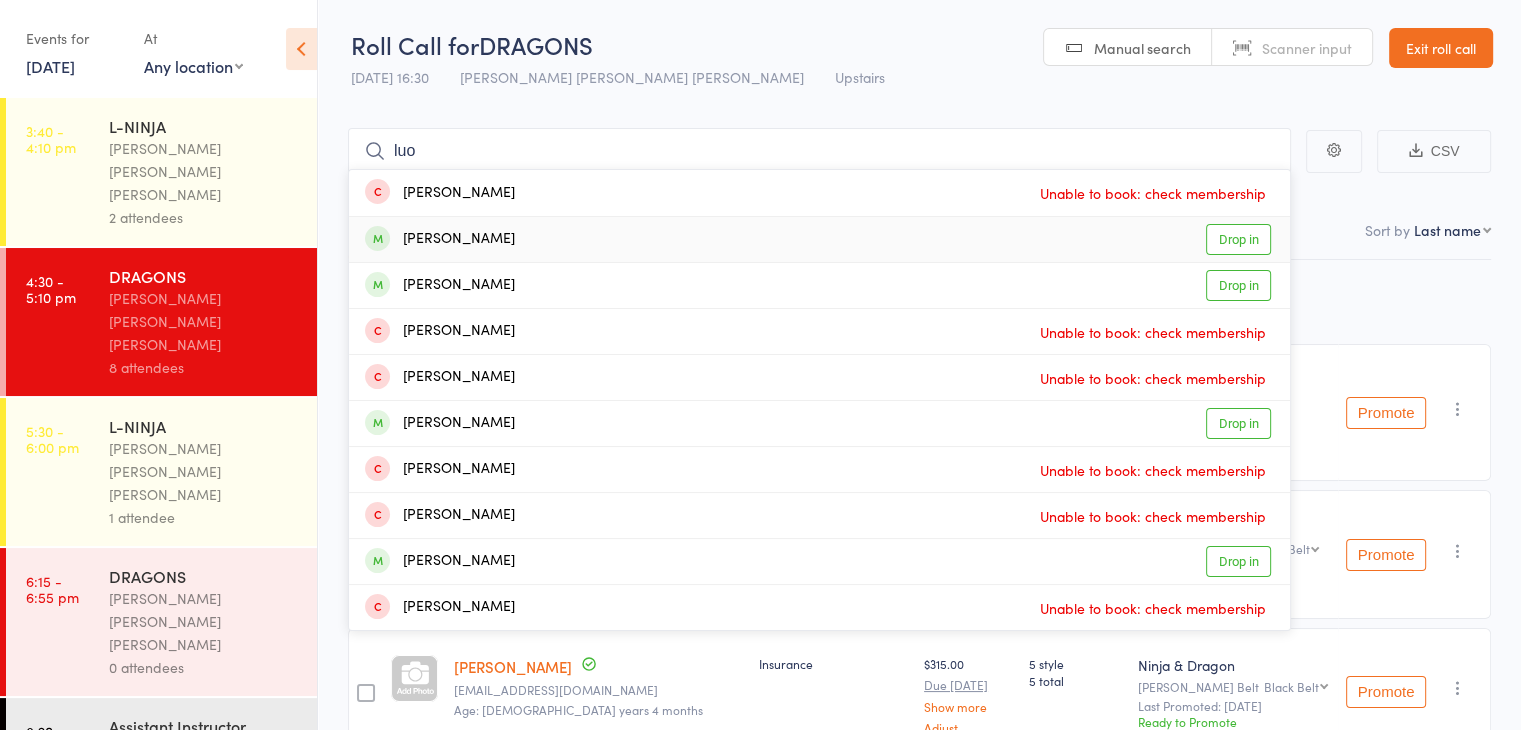 click on "[PERSON_NAME] Drop in" at bounding box center (819, 239) 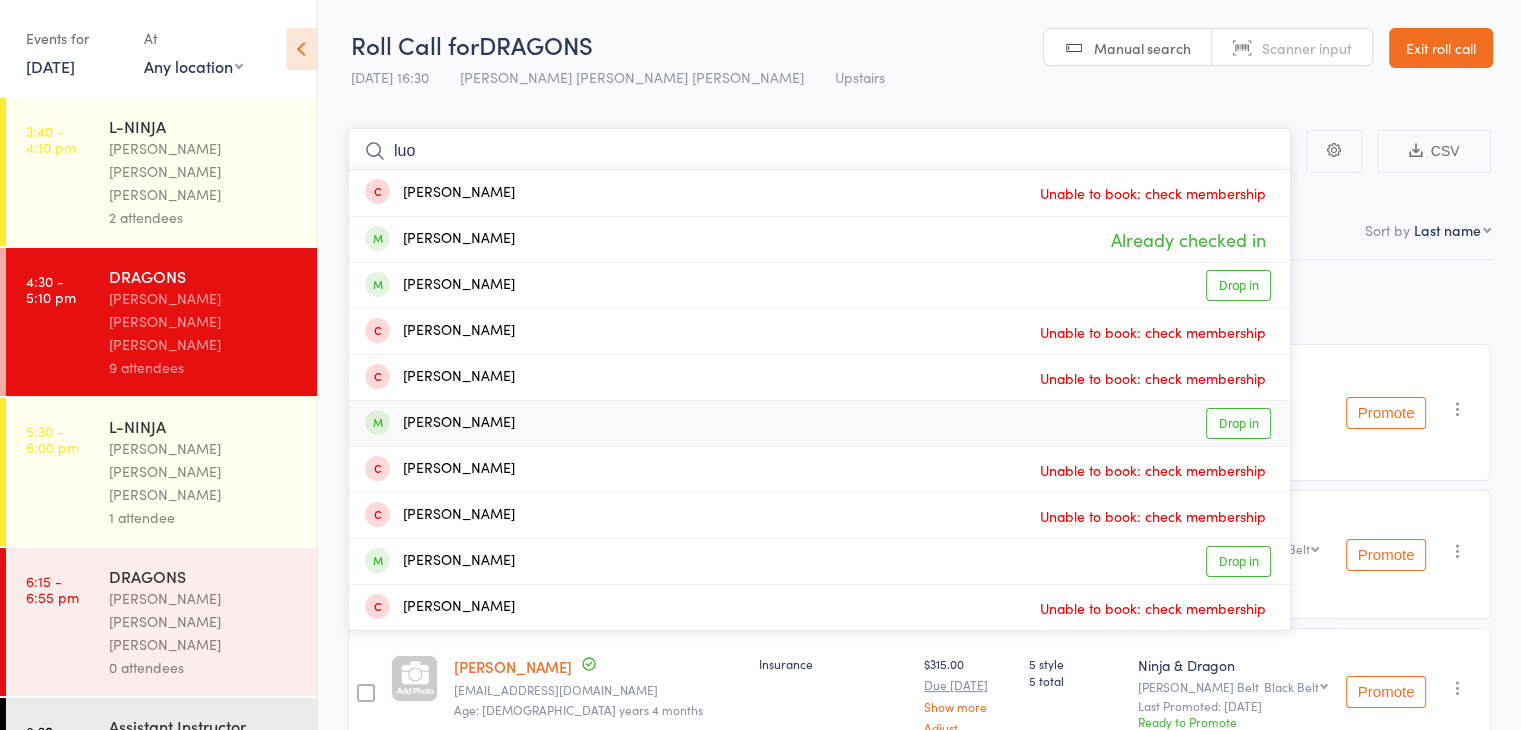 type on "luo" 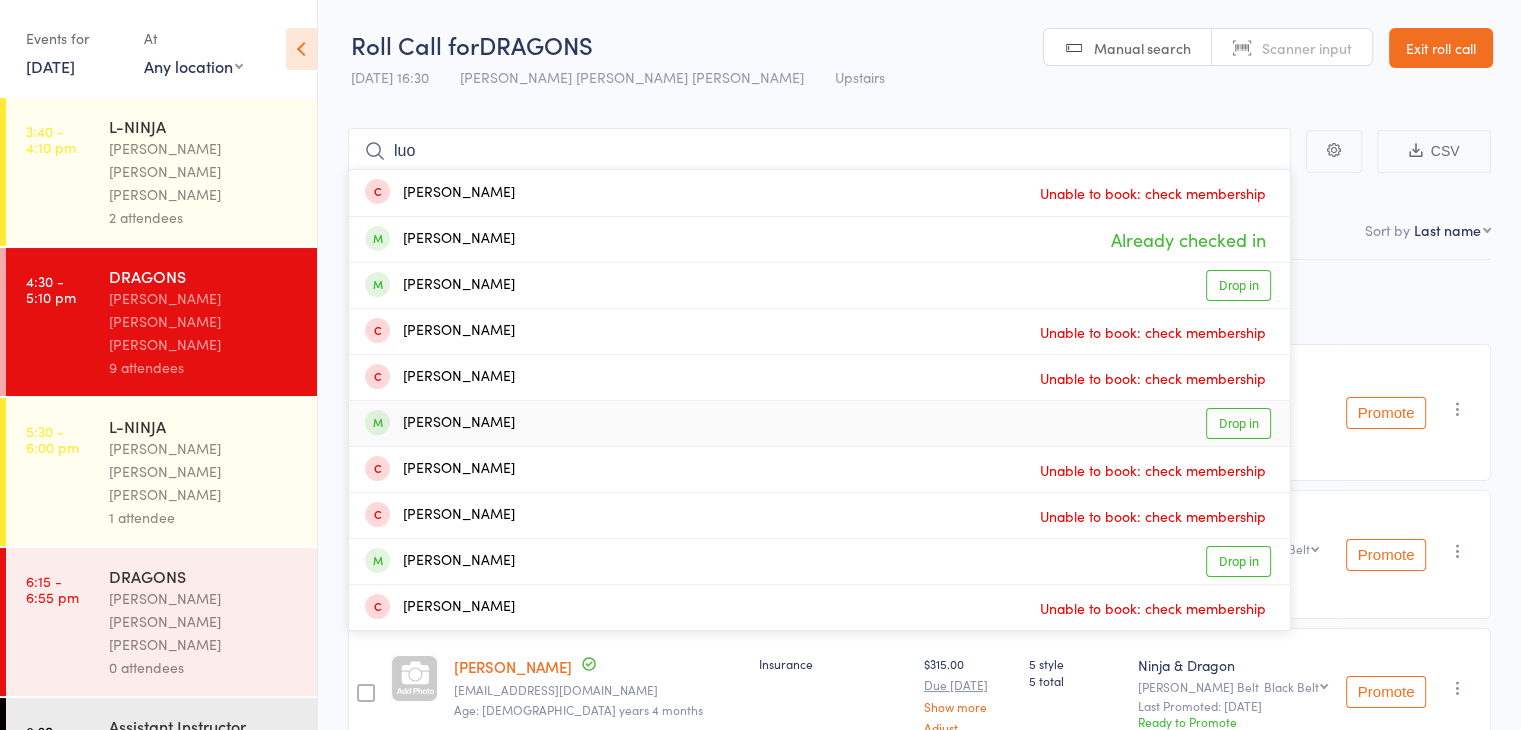 click on "[PERSON_NAME] Drop in" at bounding box center [819, 423] 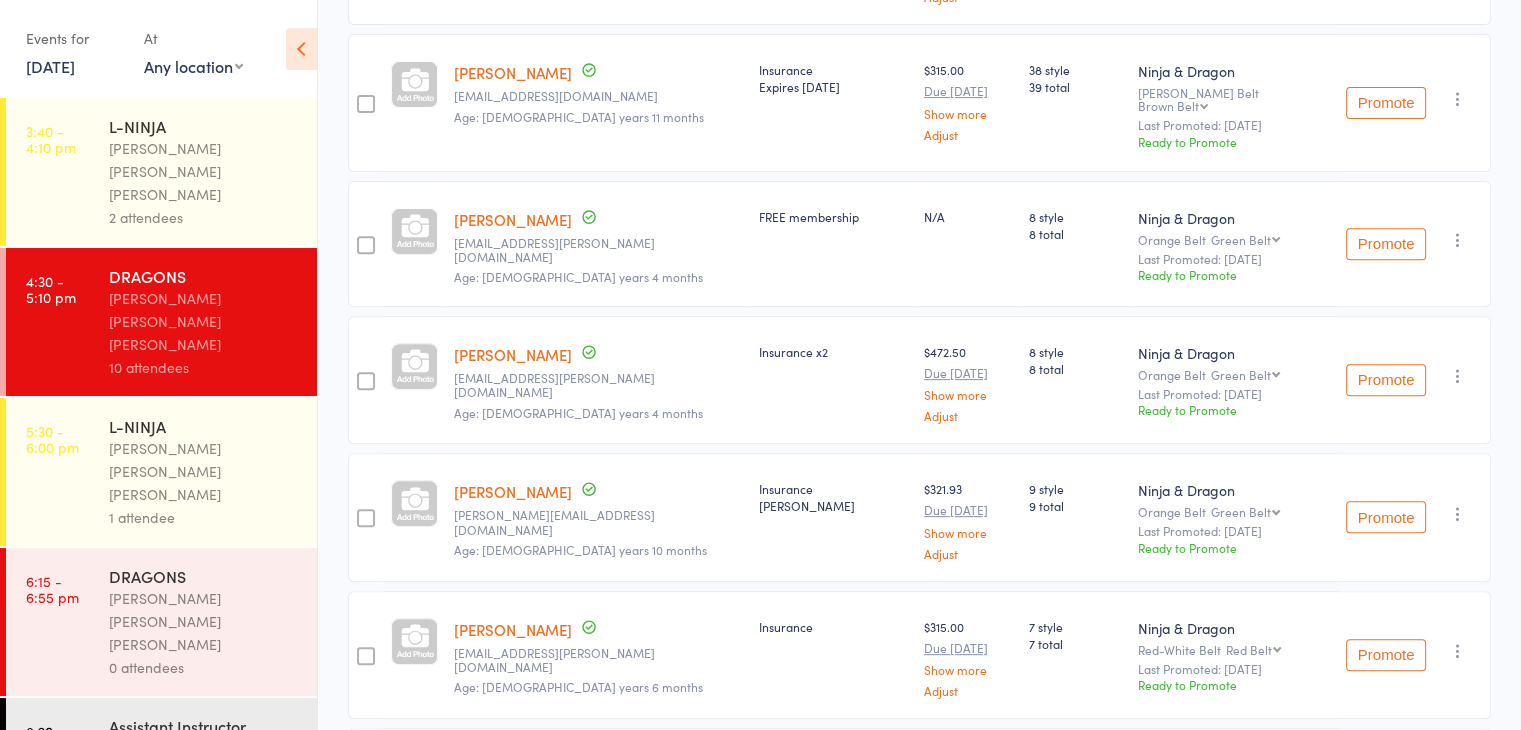 scroll, scrollTop: 0, scrollLeft: 0, axis: both 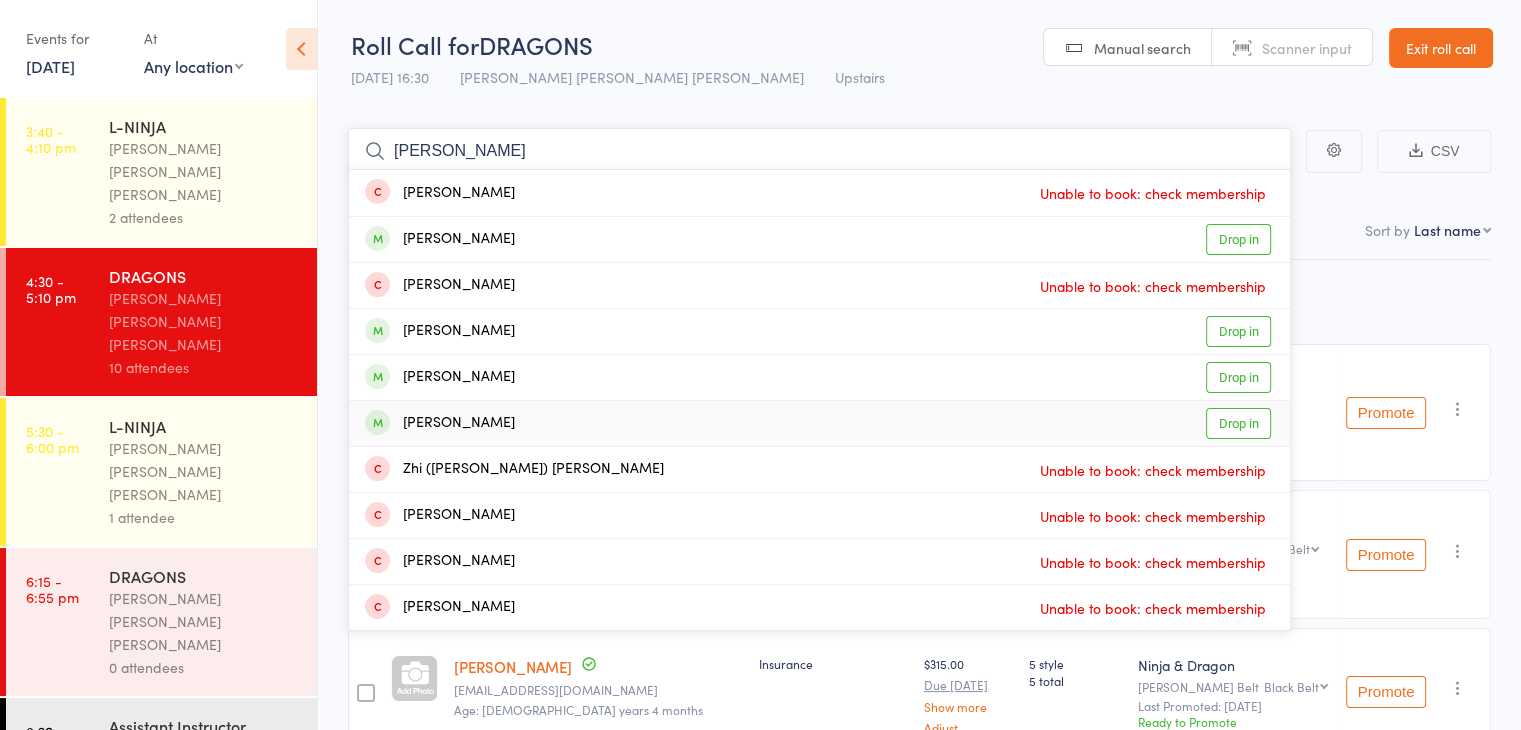 type on "[PERSON_NAME]" 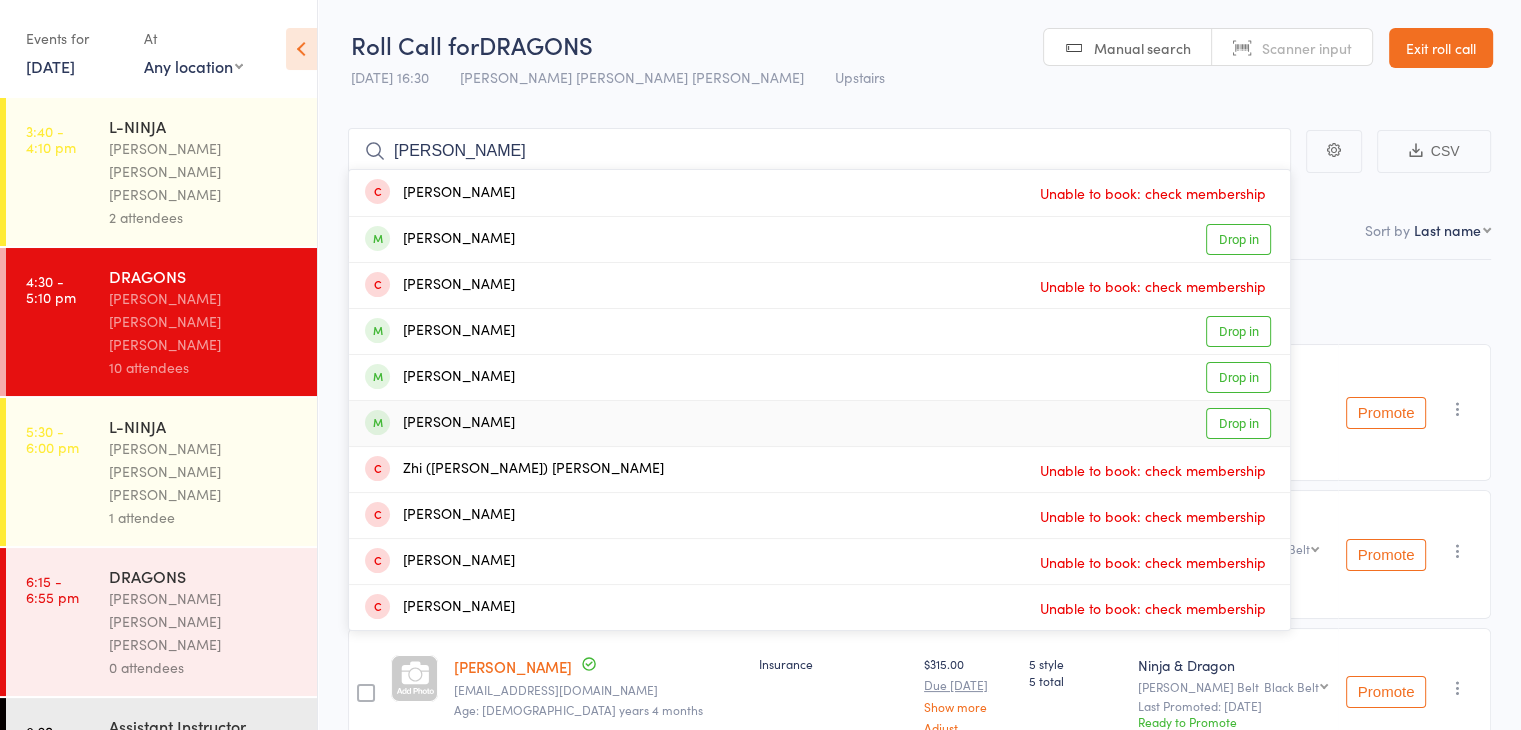 click on "Drop in" at bounding box center (1238, 423) 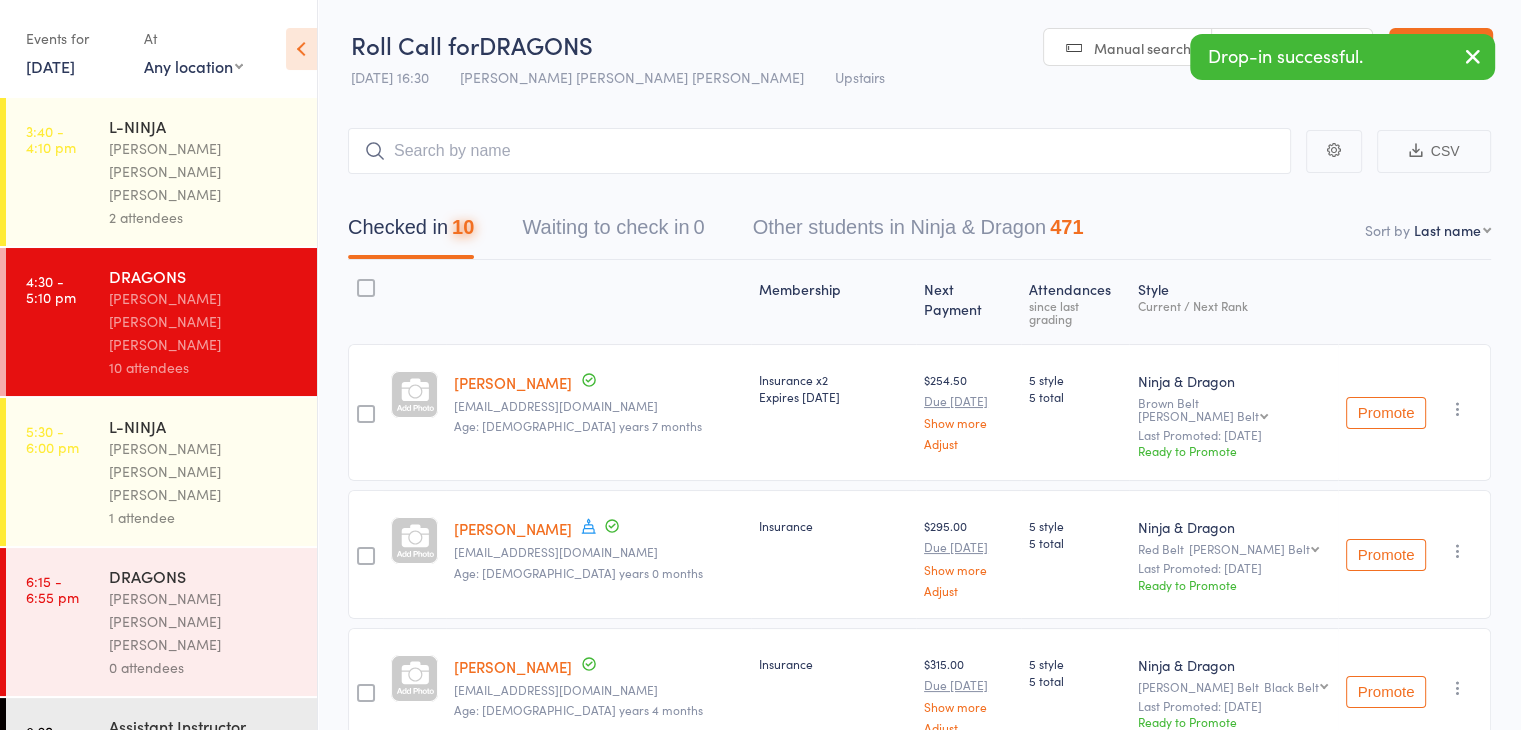 click on "L-NINJA" at bounding box center [204, 426] 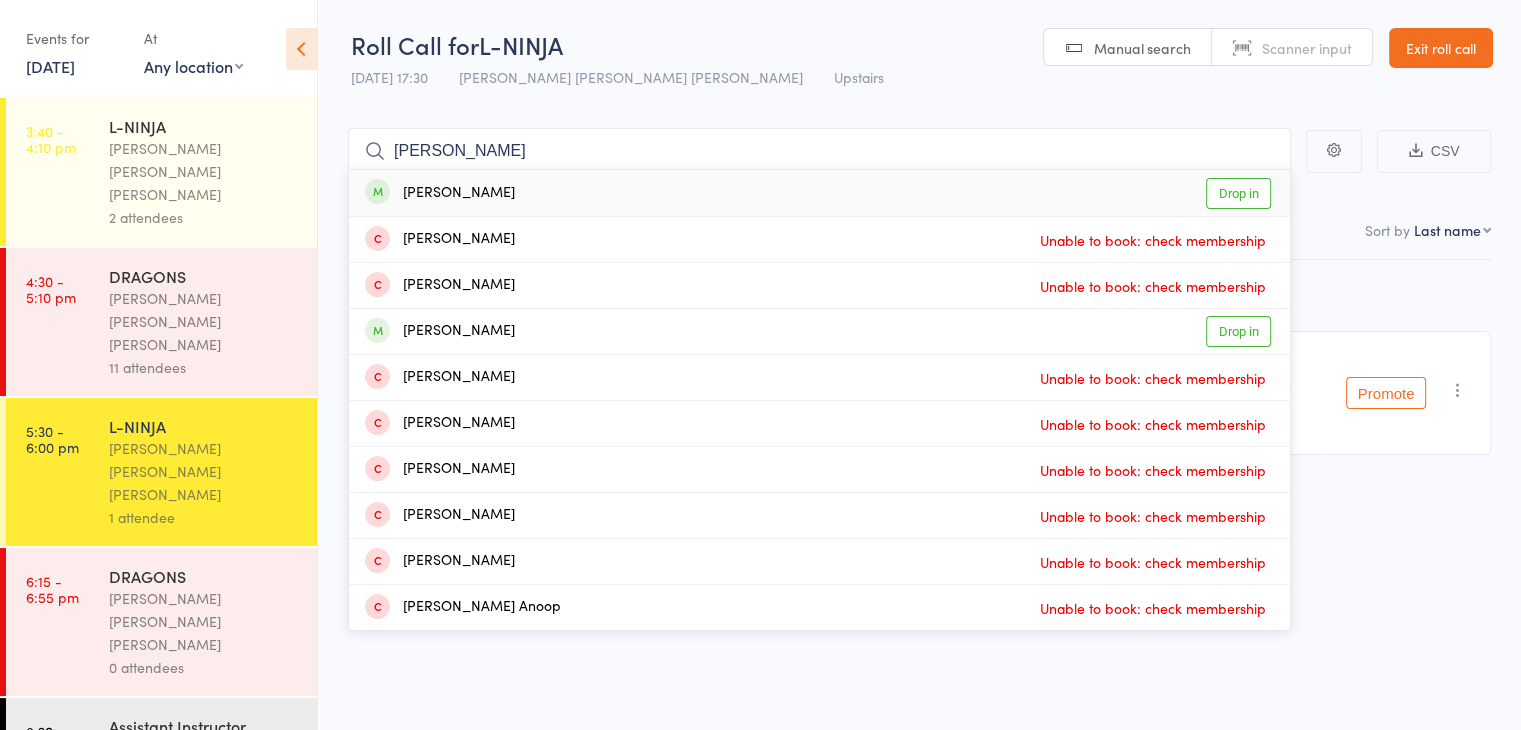 type on "[PERSON_NAME]" 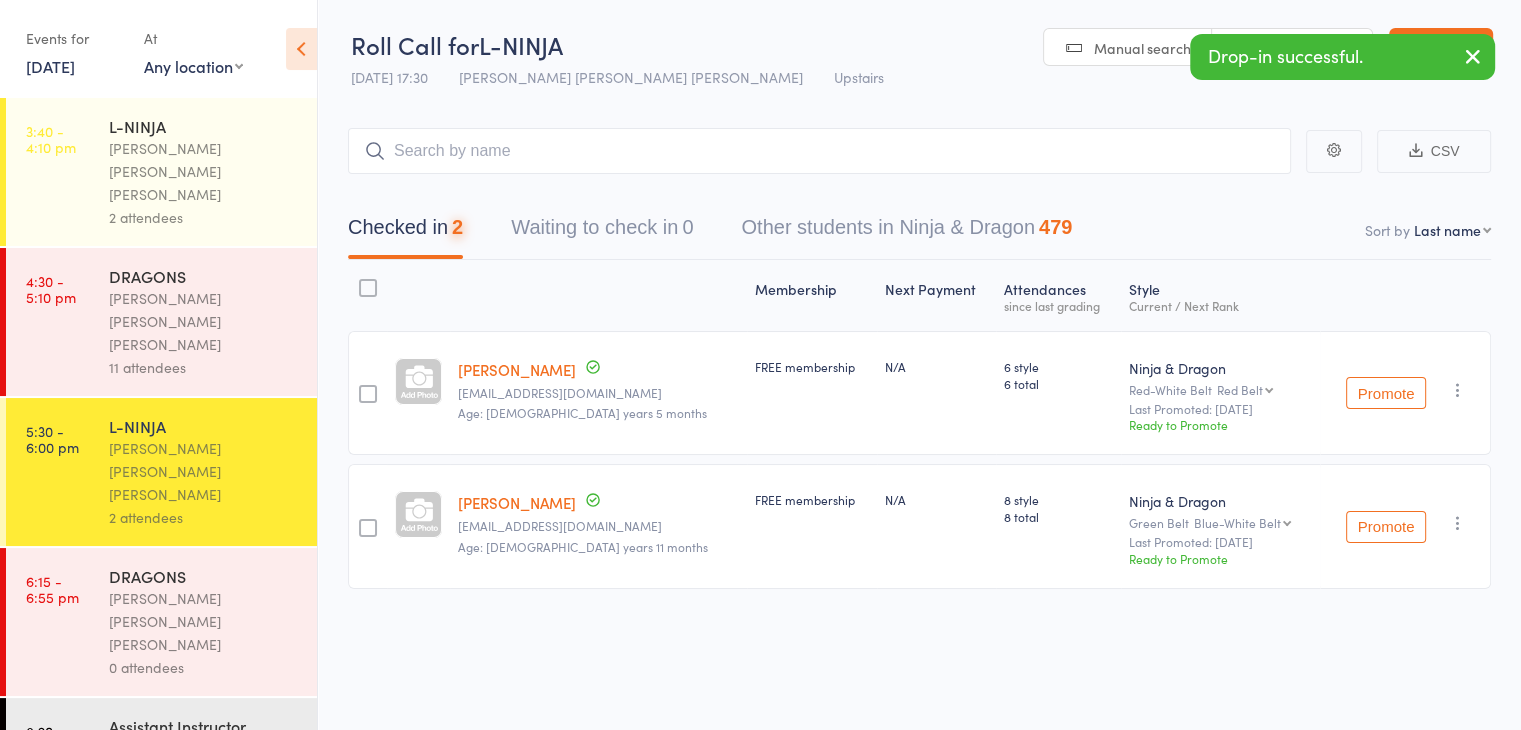 click on "[PERSON_NAME] [PERSON_NAME] [PERSON_NAME]" at bounding box center (204, 321) 